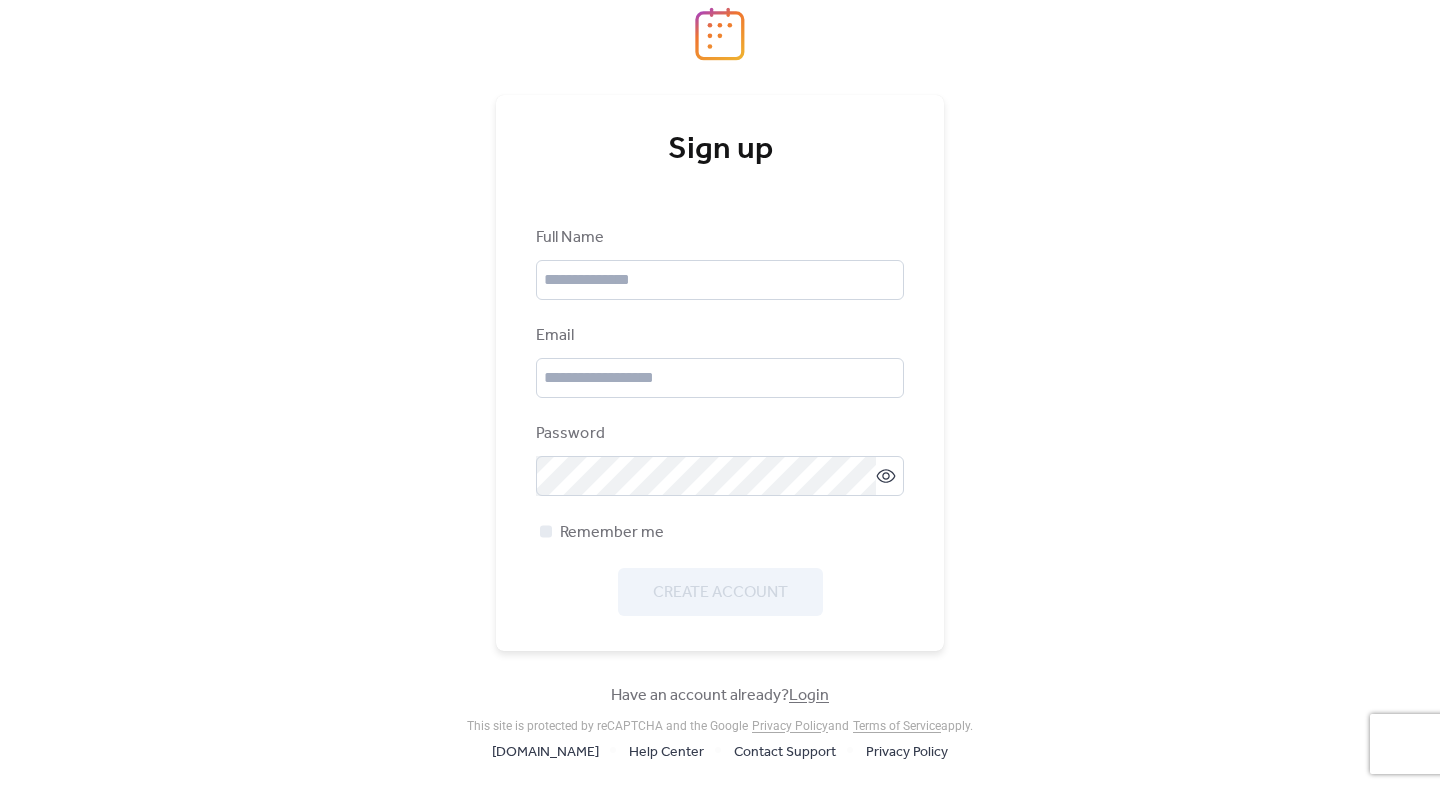 scroll, scrollTop: 0, scrollLeft: 0, axis: both 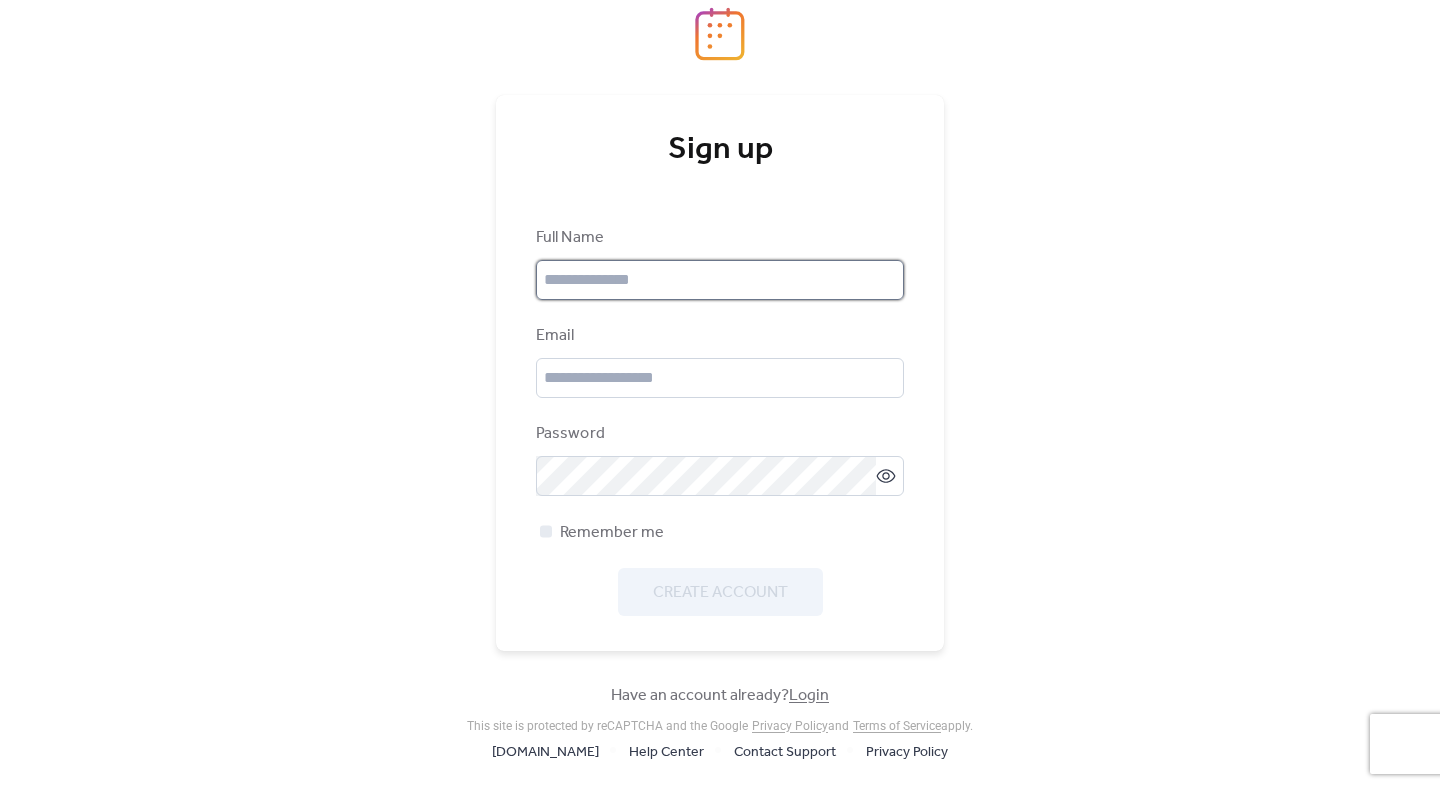 click at bounding box center [720, 280] 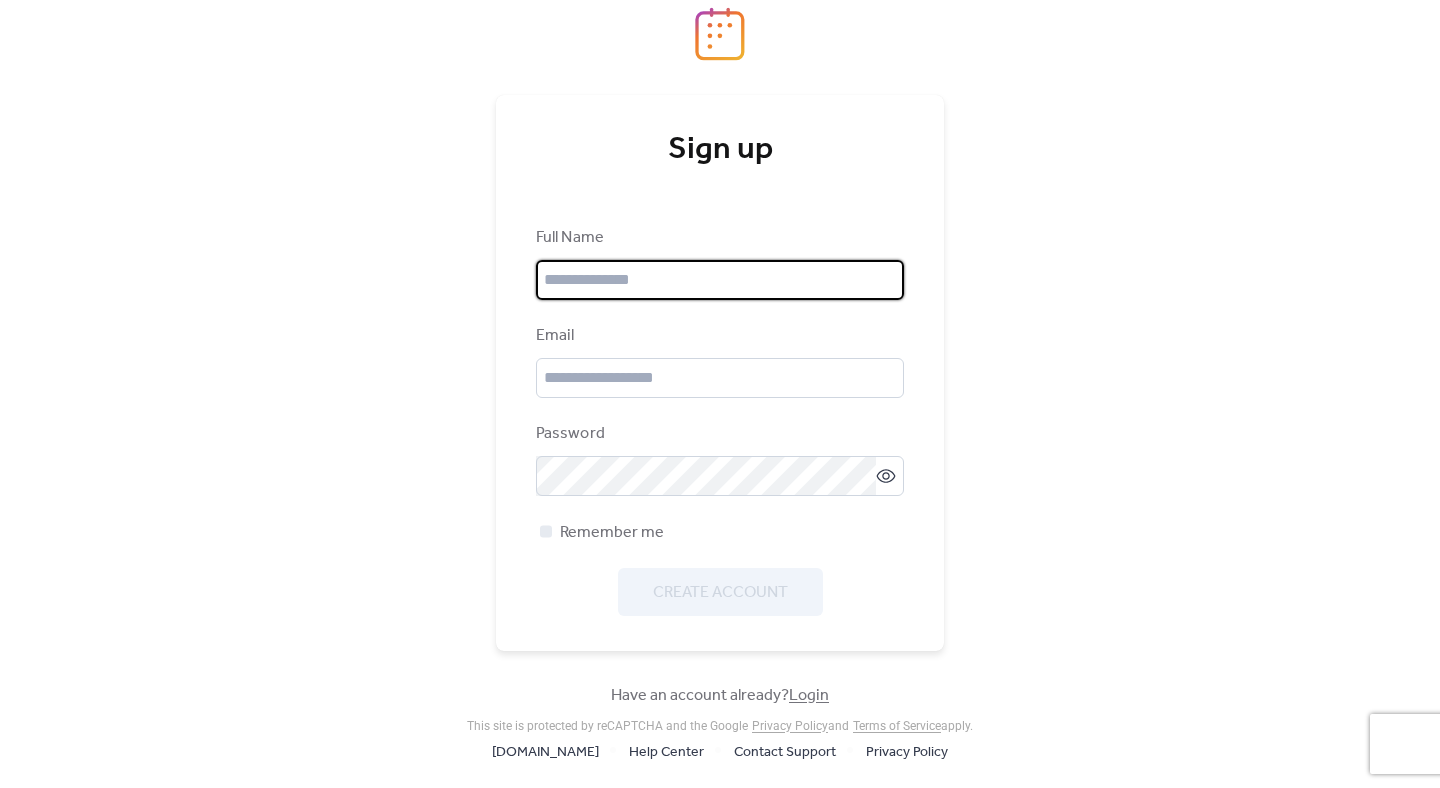 type on "**********" 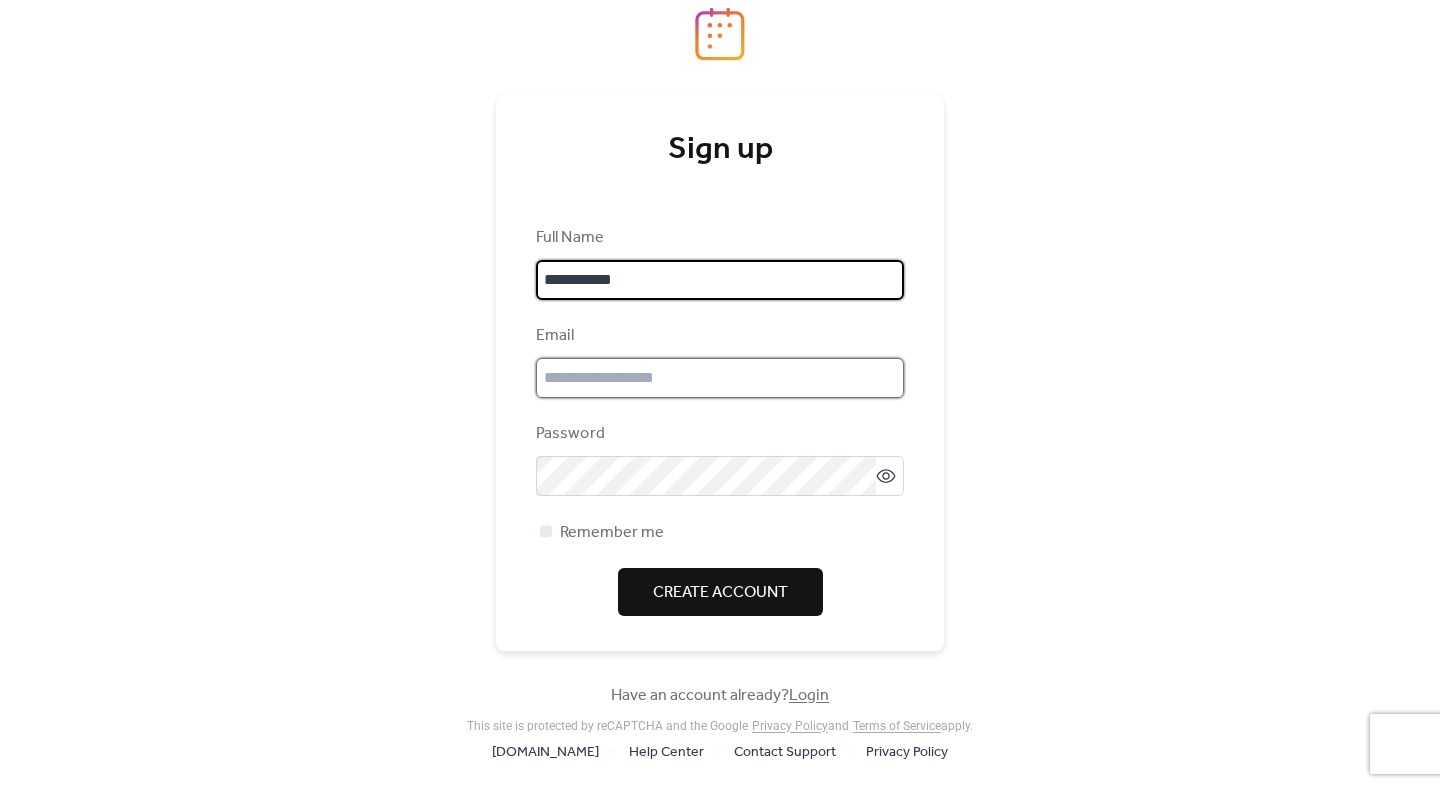 click at bounding box center [720, 378] 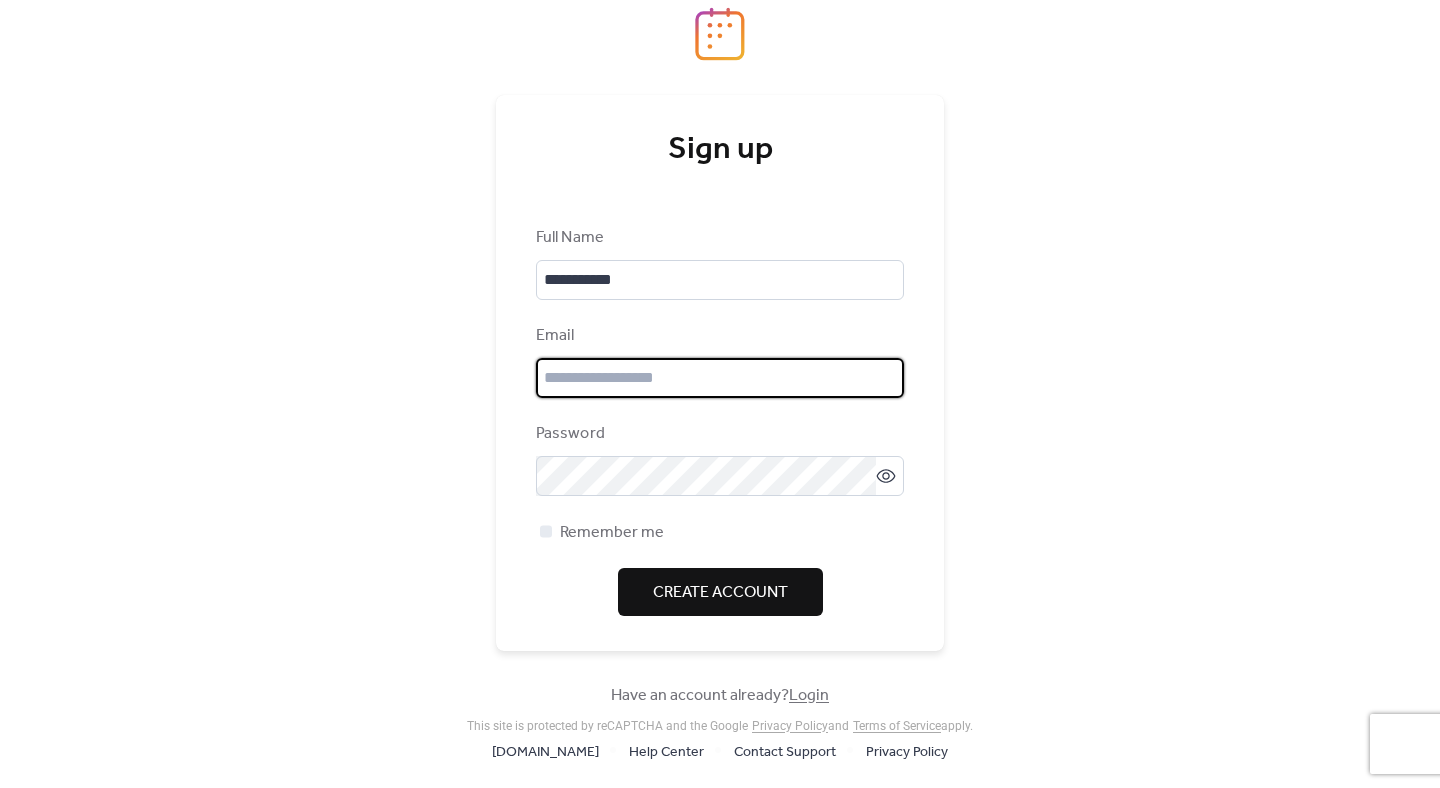 type on "**********" 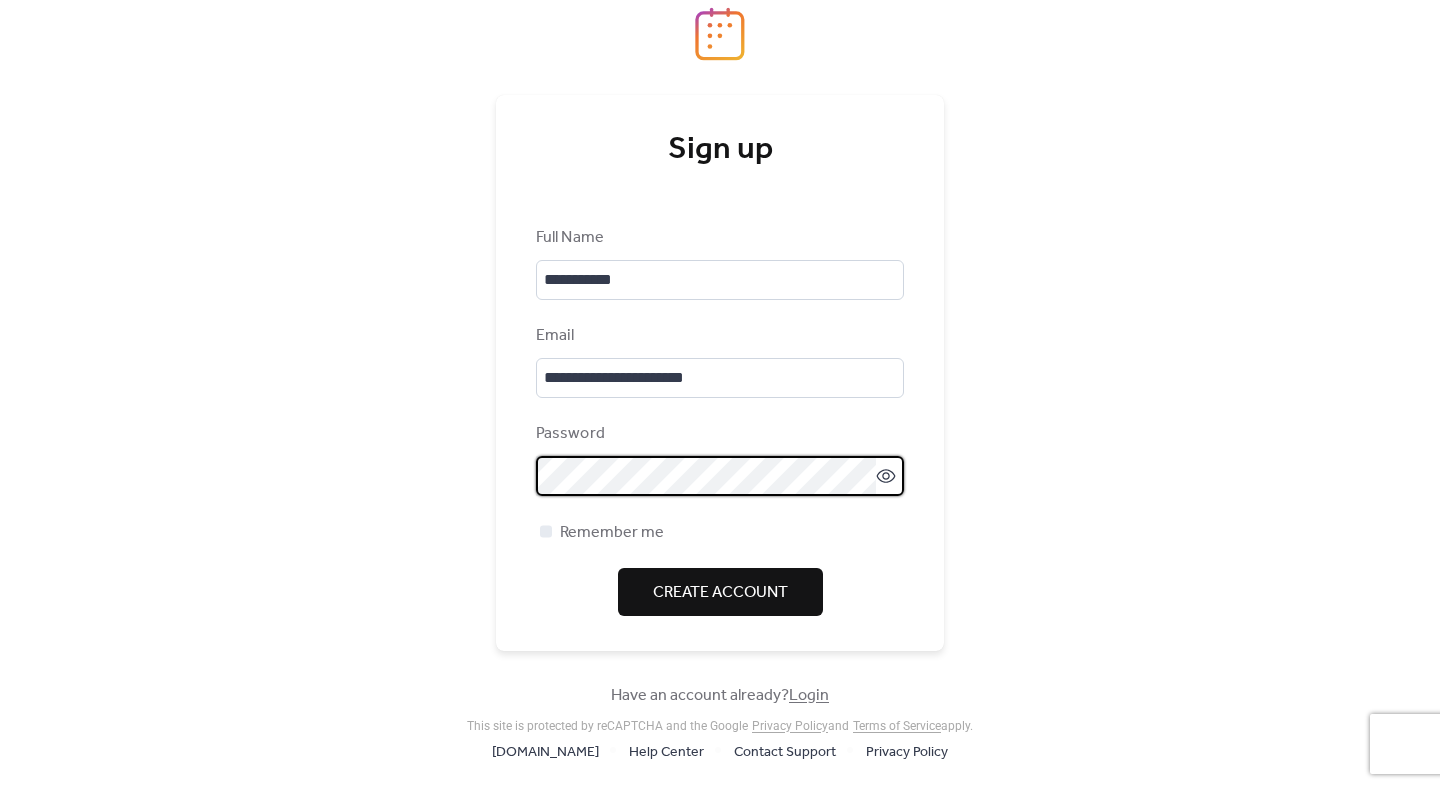 click on "Create Account" at bounding box center [720, 592] 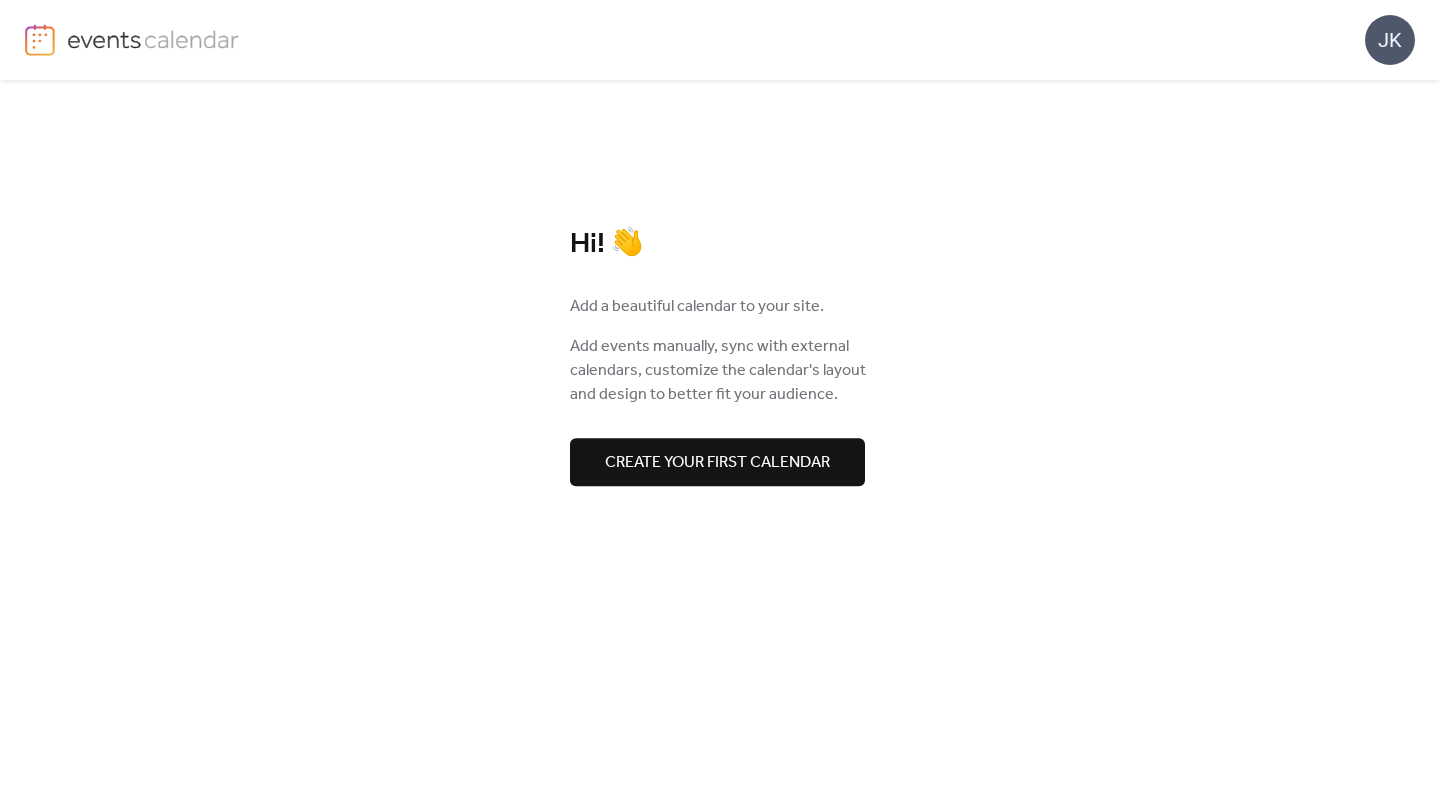 scroll, scrollTop: 0, scrollLeft: 0, axis: both 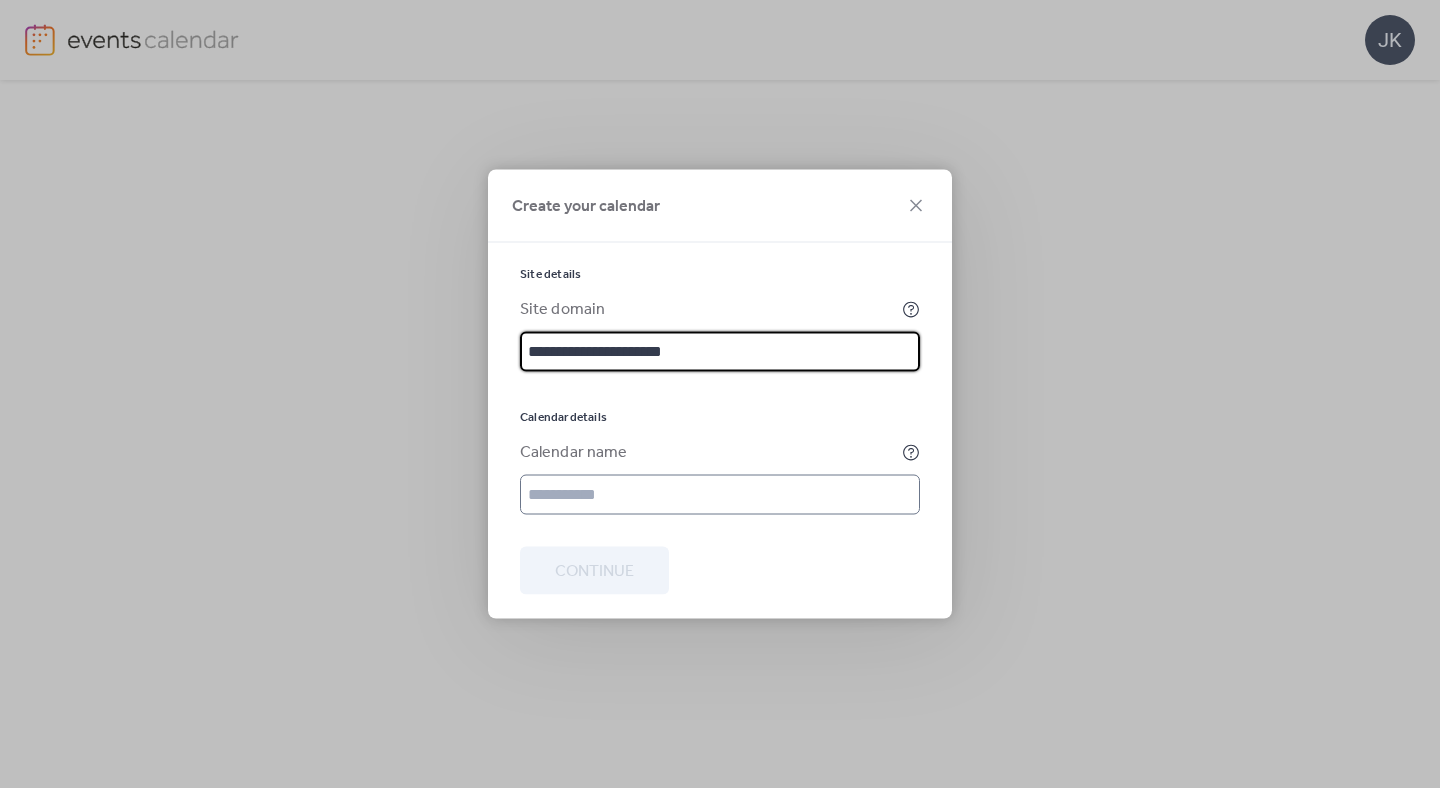 type on "**********" 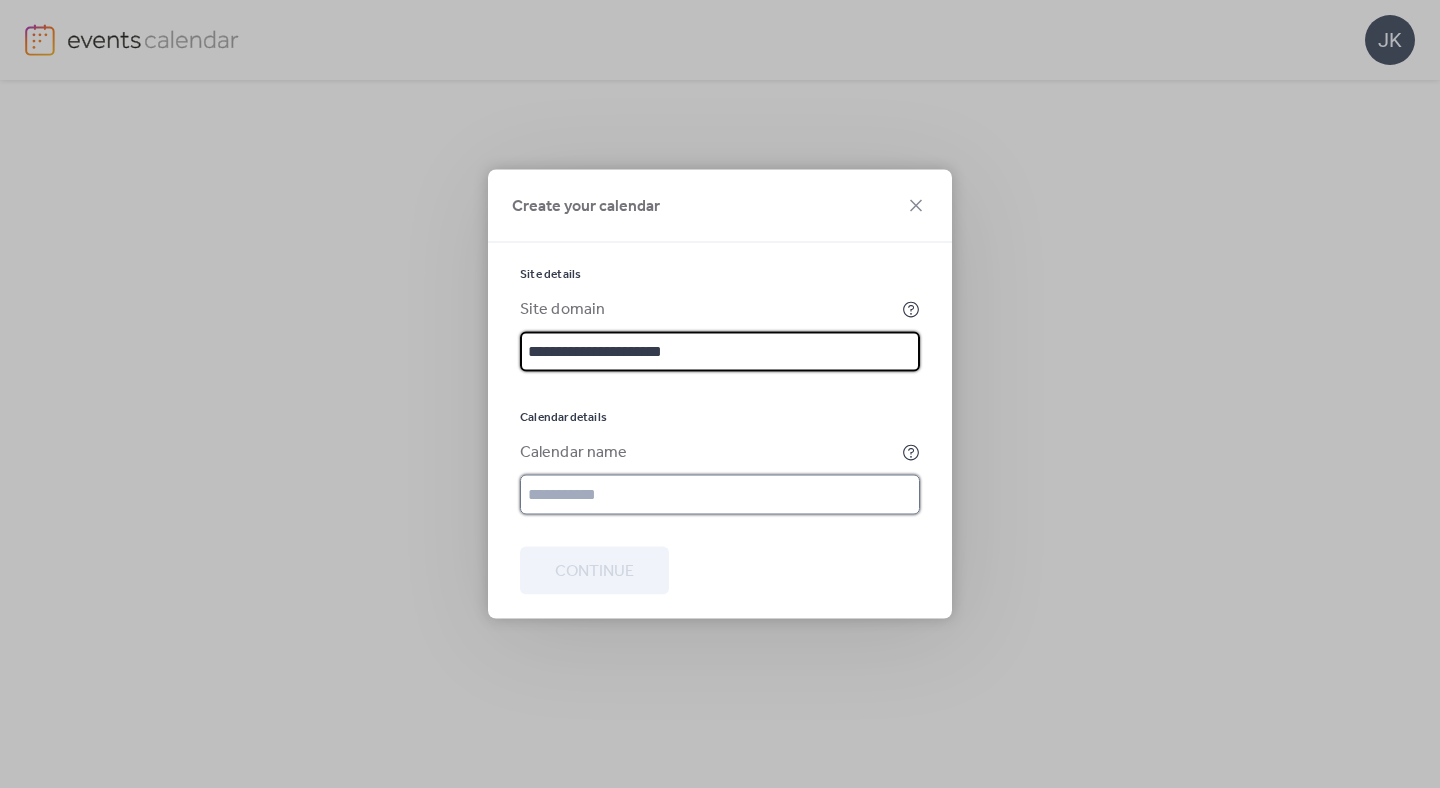 click at bounding box center (720, 495) 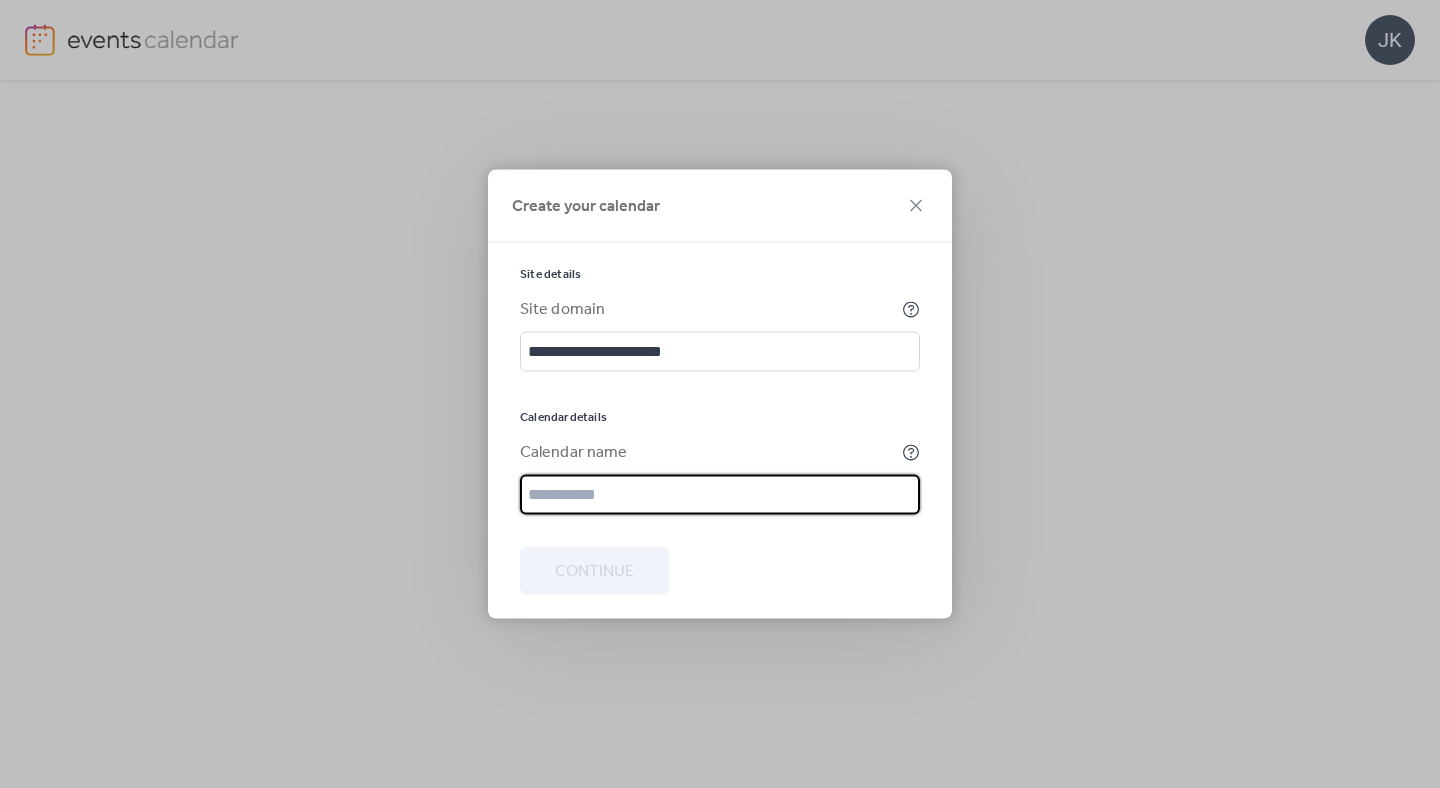 type on "**********" 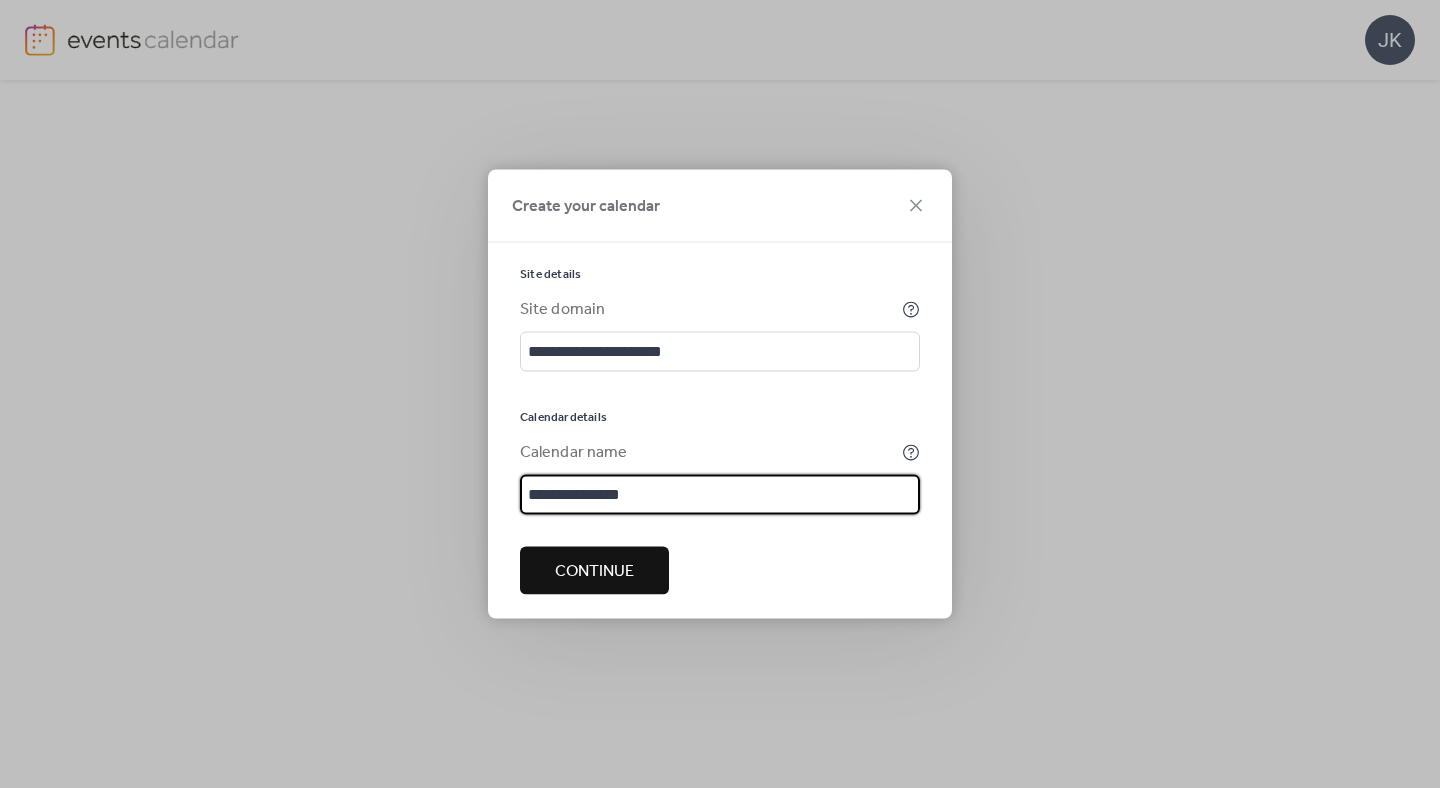 click on "Continue" at bounding box center (594, 572) 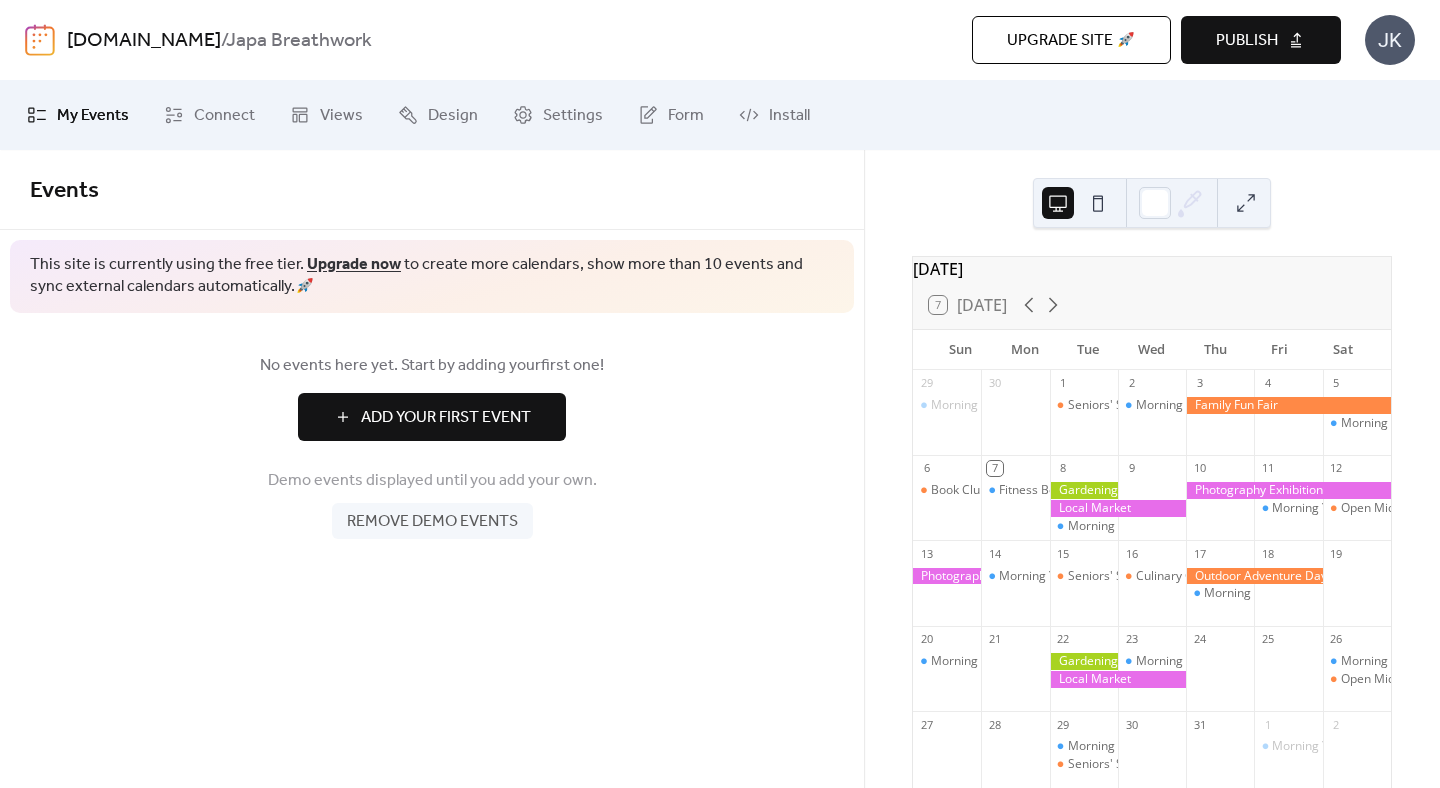 click on "Add Your First Event" at bounding box center (446, 418) 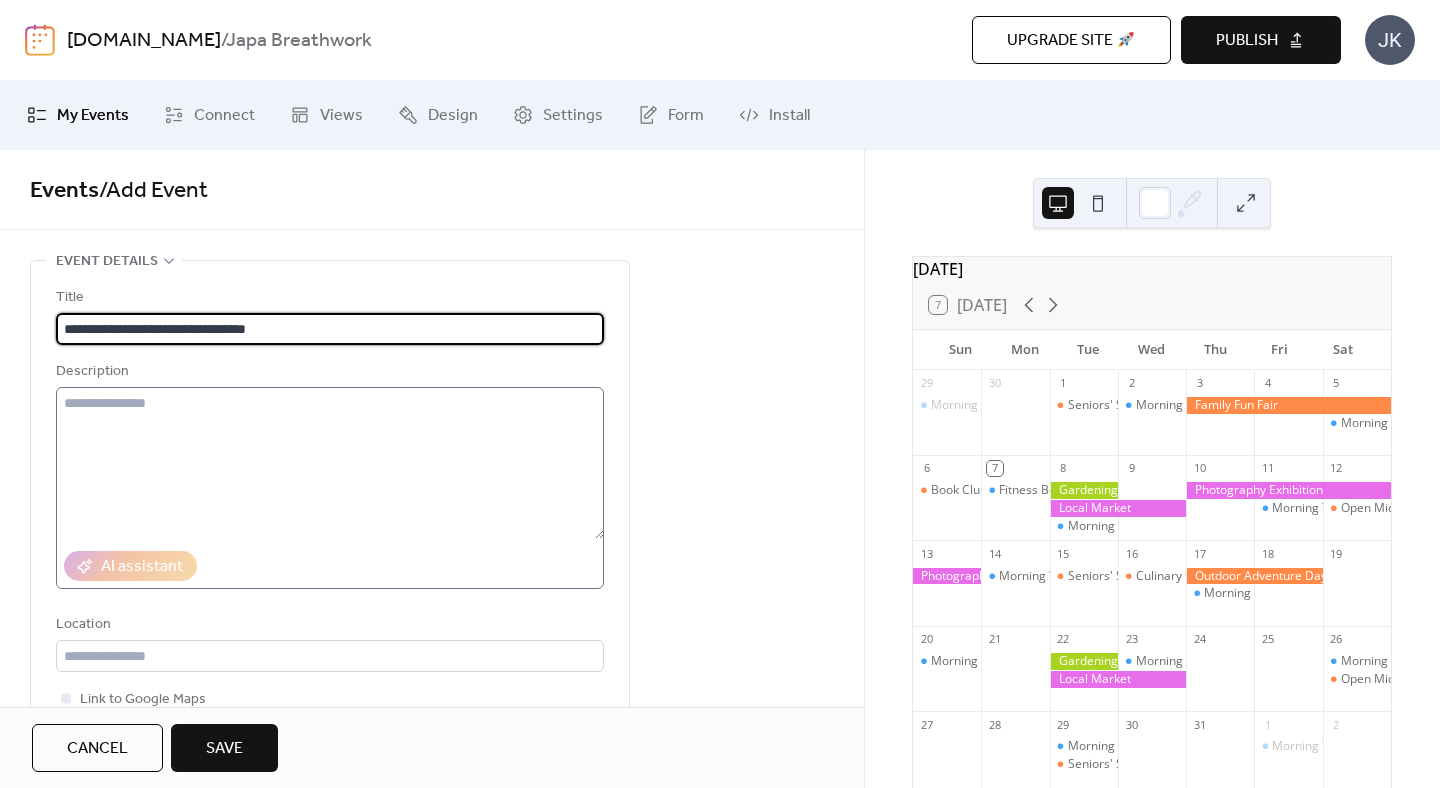 type on "**********" 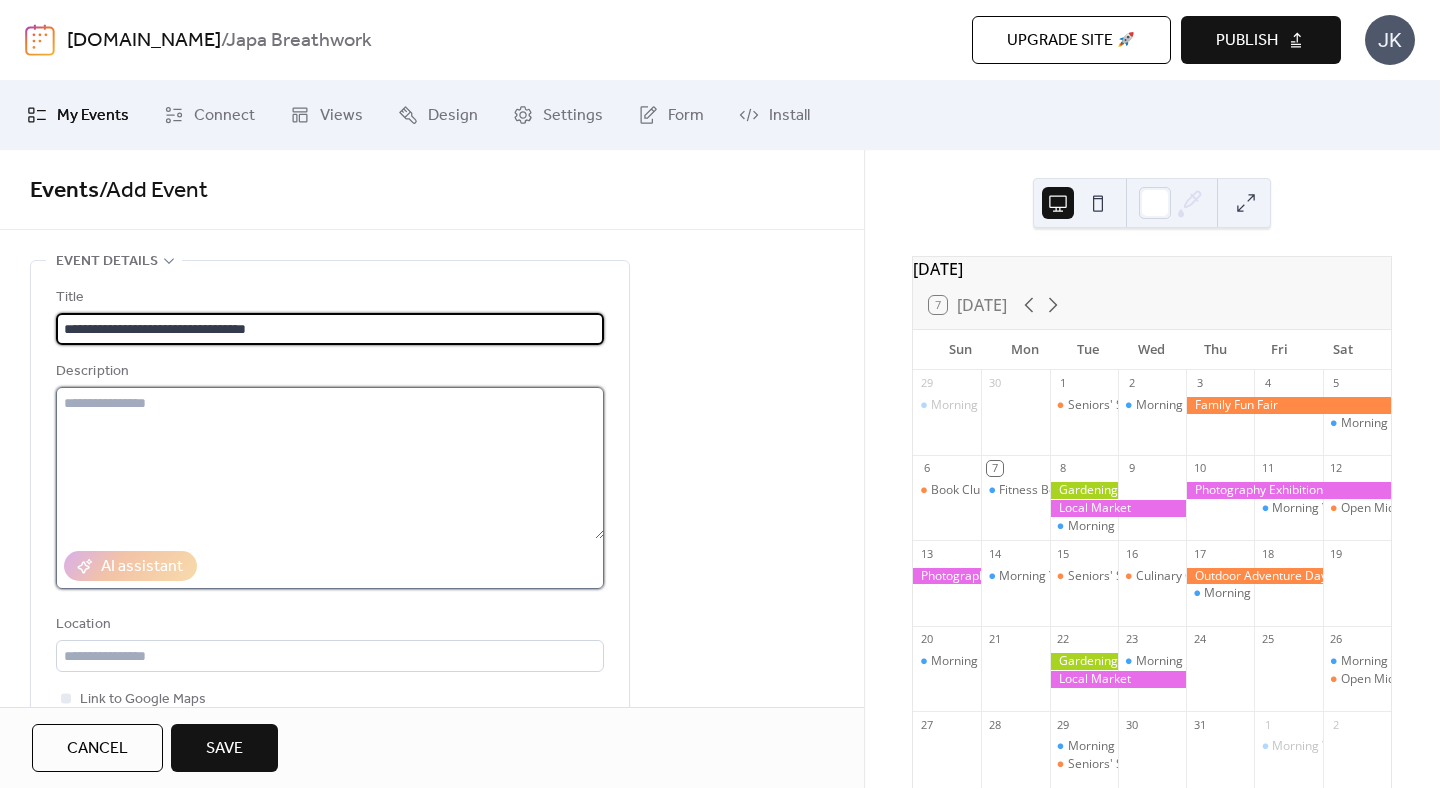 click at bounding box center [330, 463] 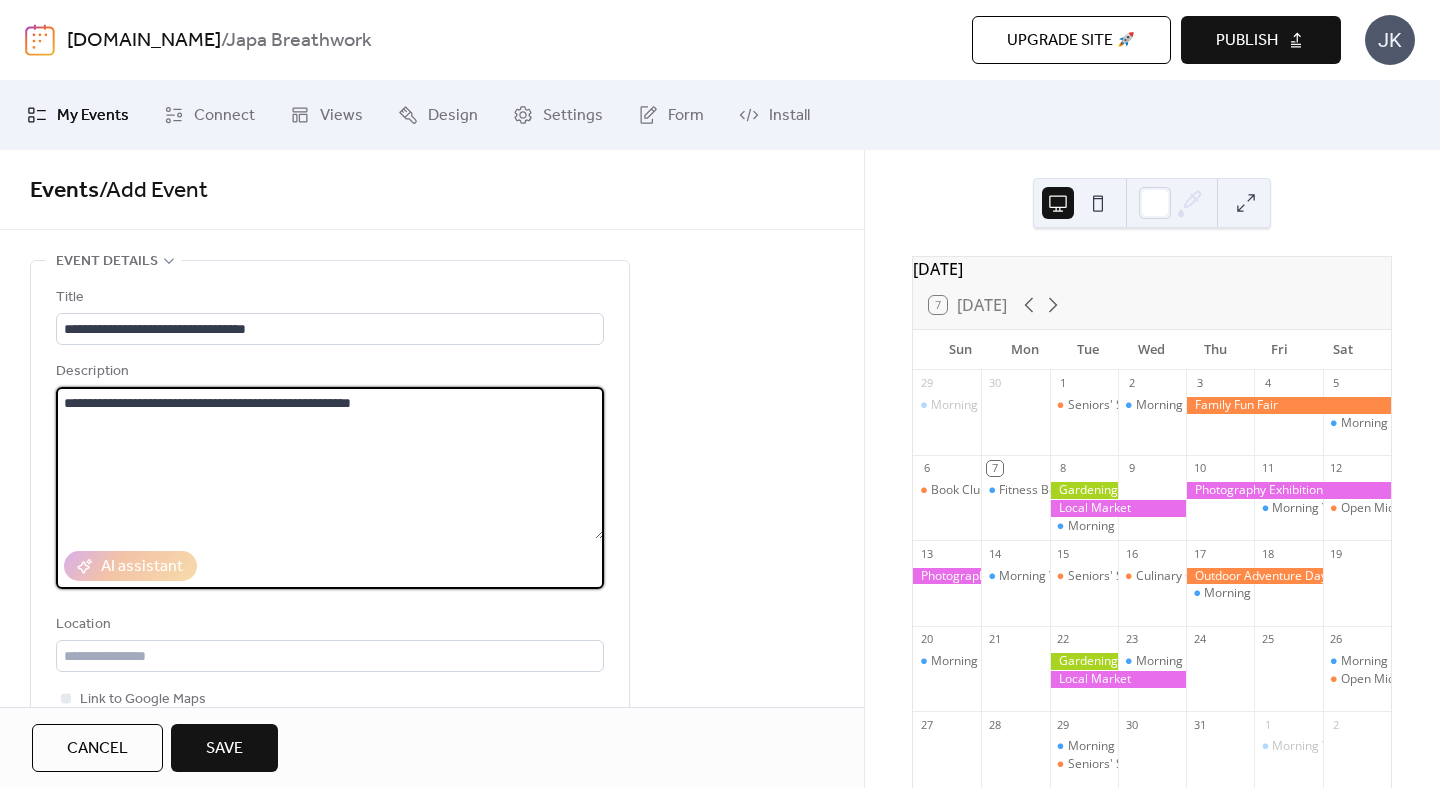 type on "**********" 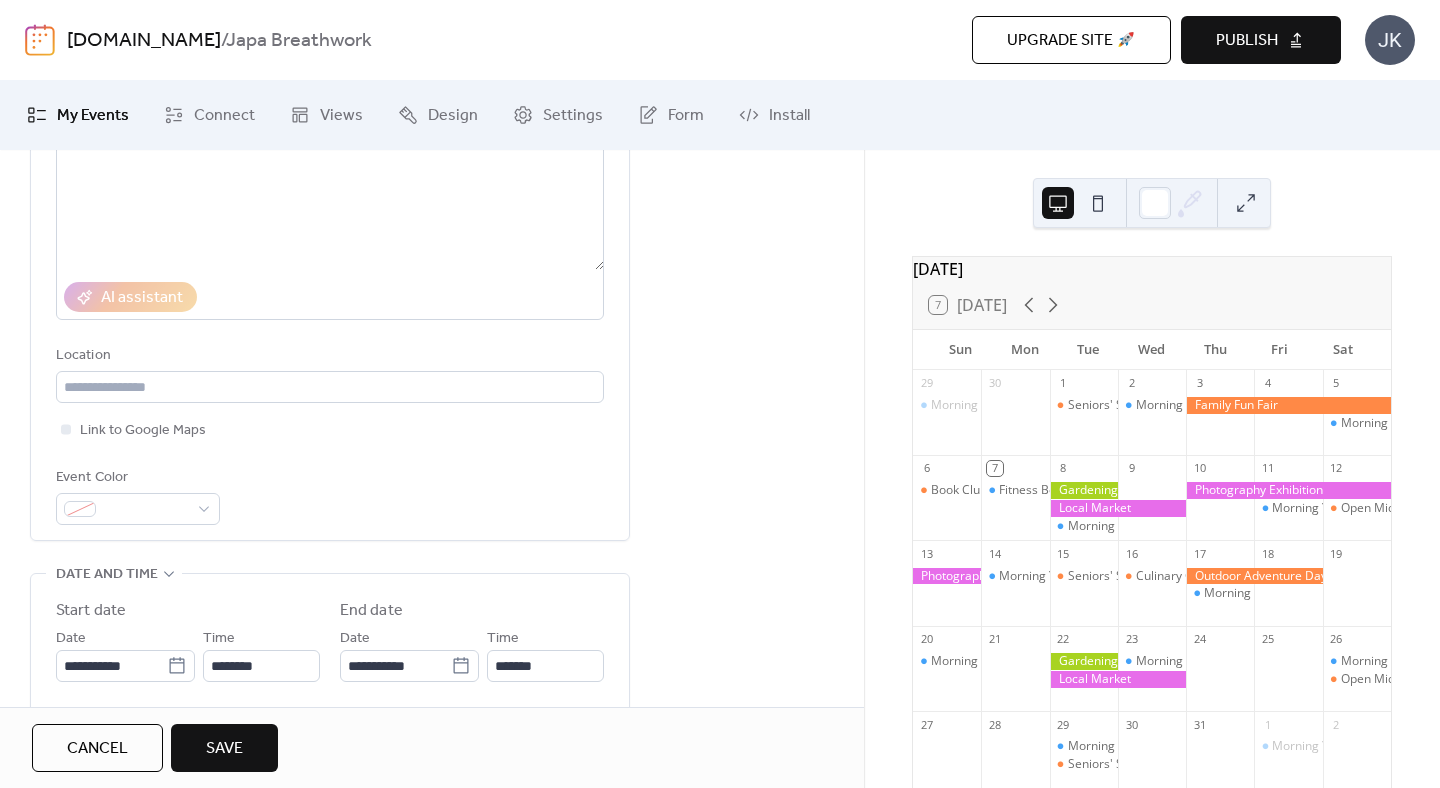 scroll, scrollTop: 298, scrollLeft: 0, axis: vertical 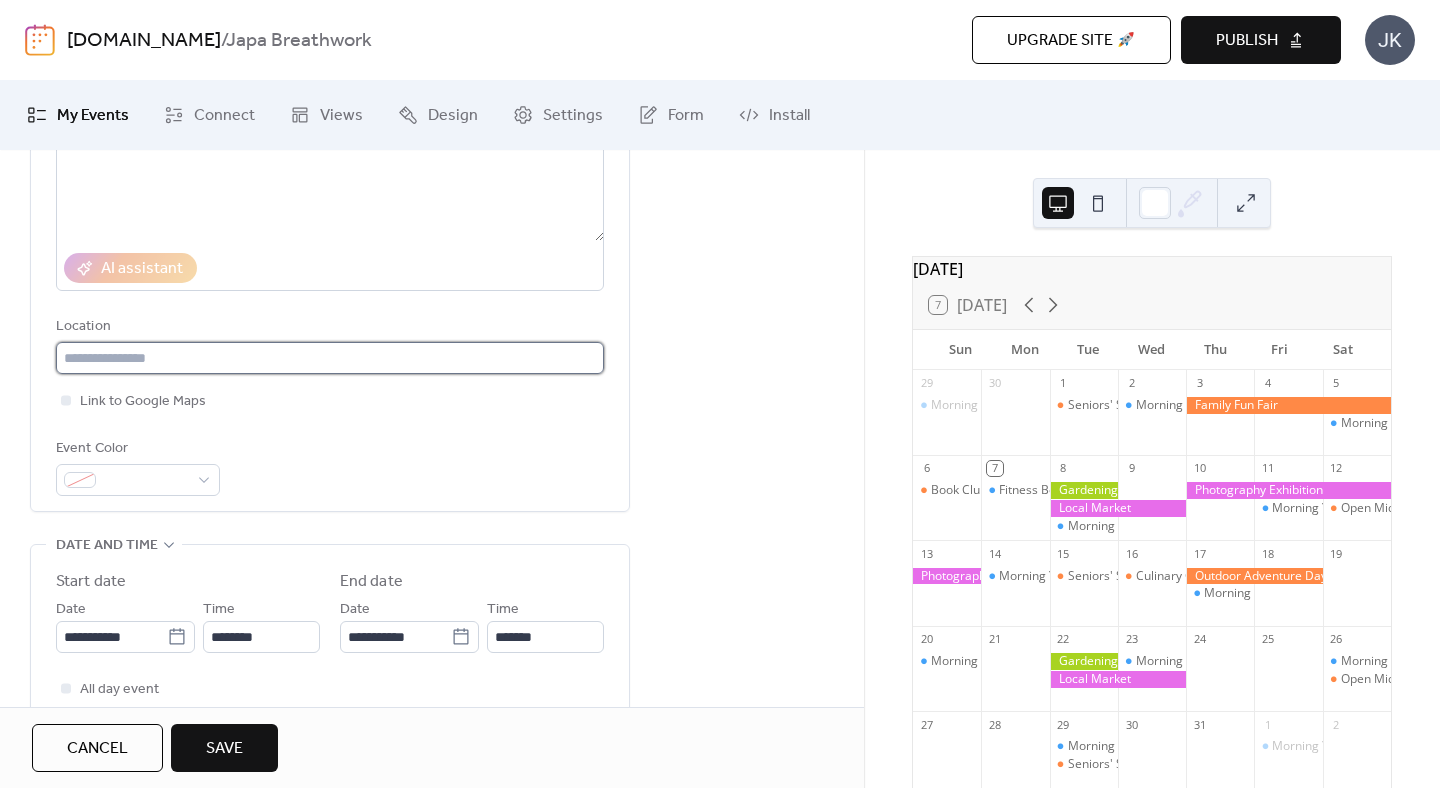 click at bounding box center (330, 358) 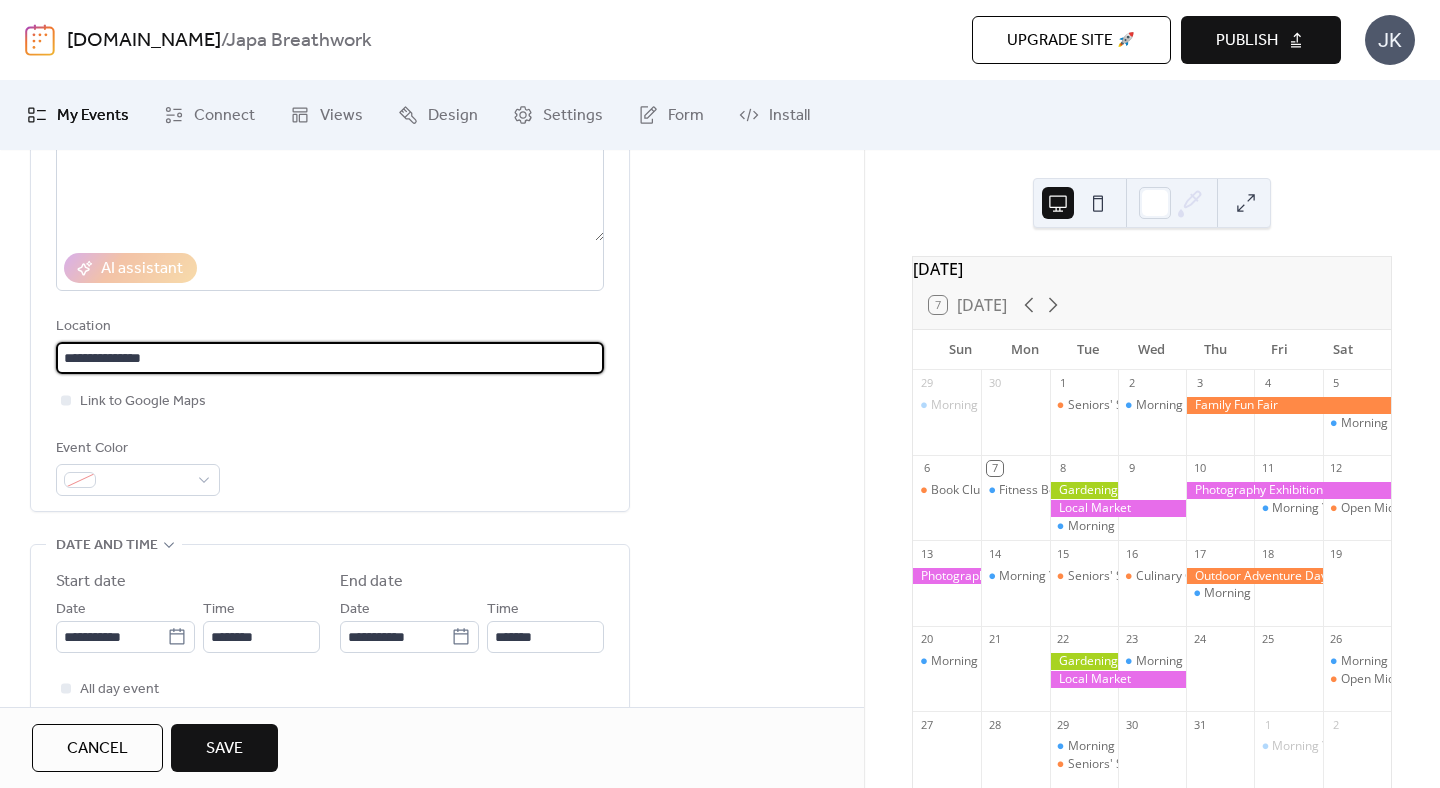 type on "**********" 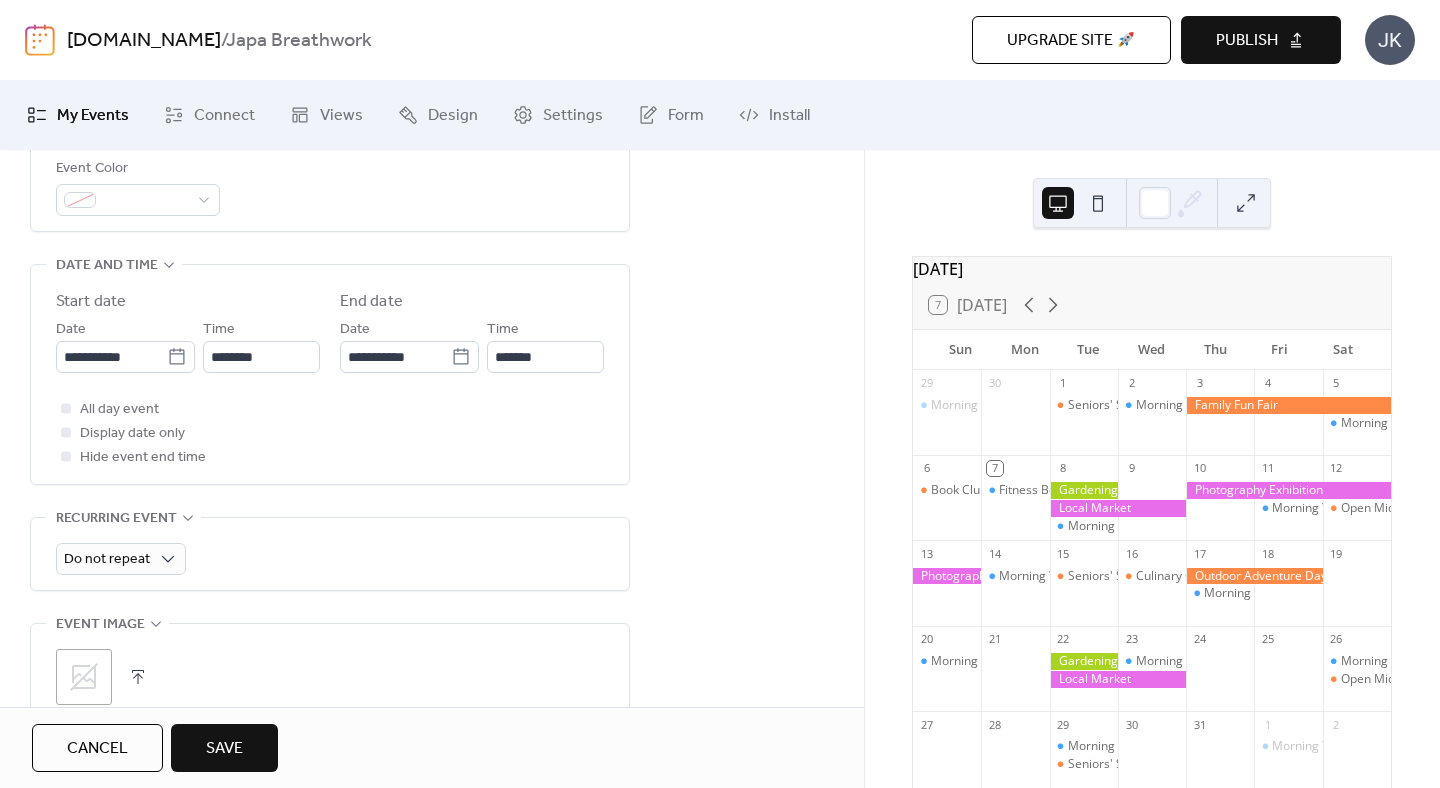 scroll, scrollTop: 582, scrollLeft: 0, axis: vertical 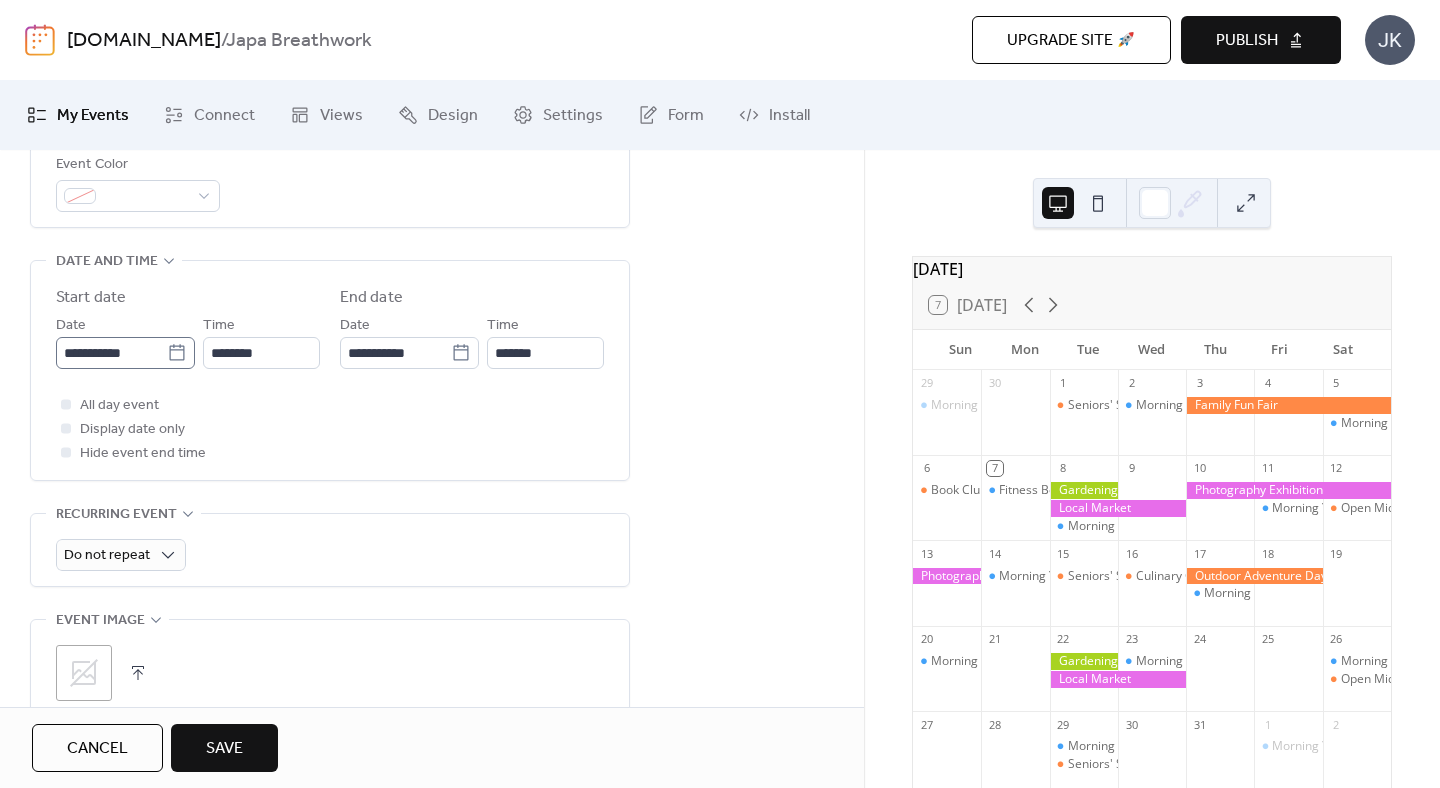 click 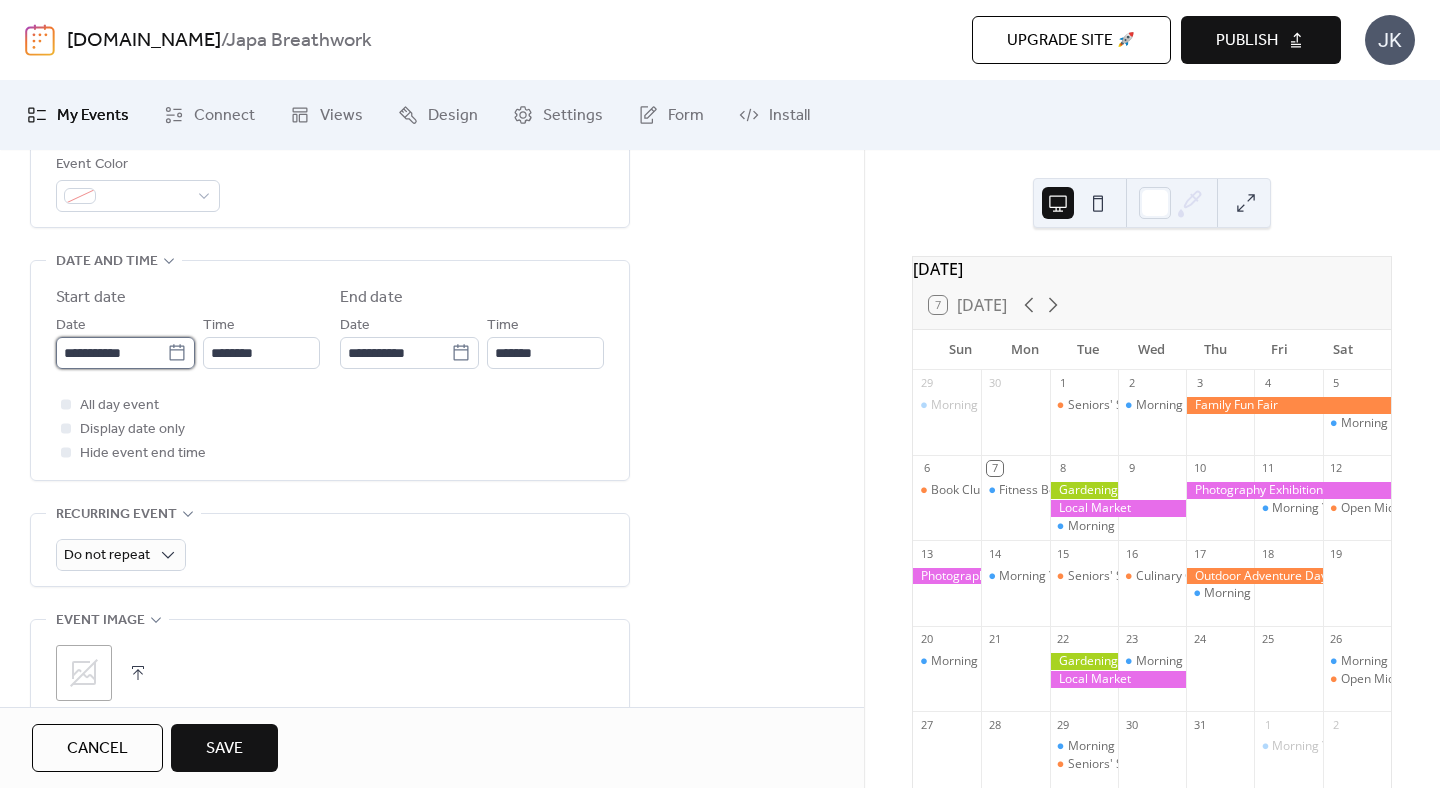 click on "**********" at bounding box center (111, 353) 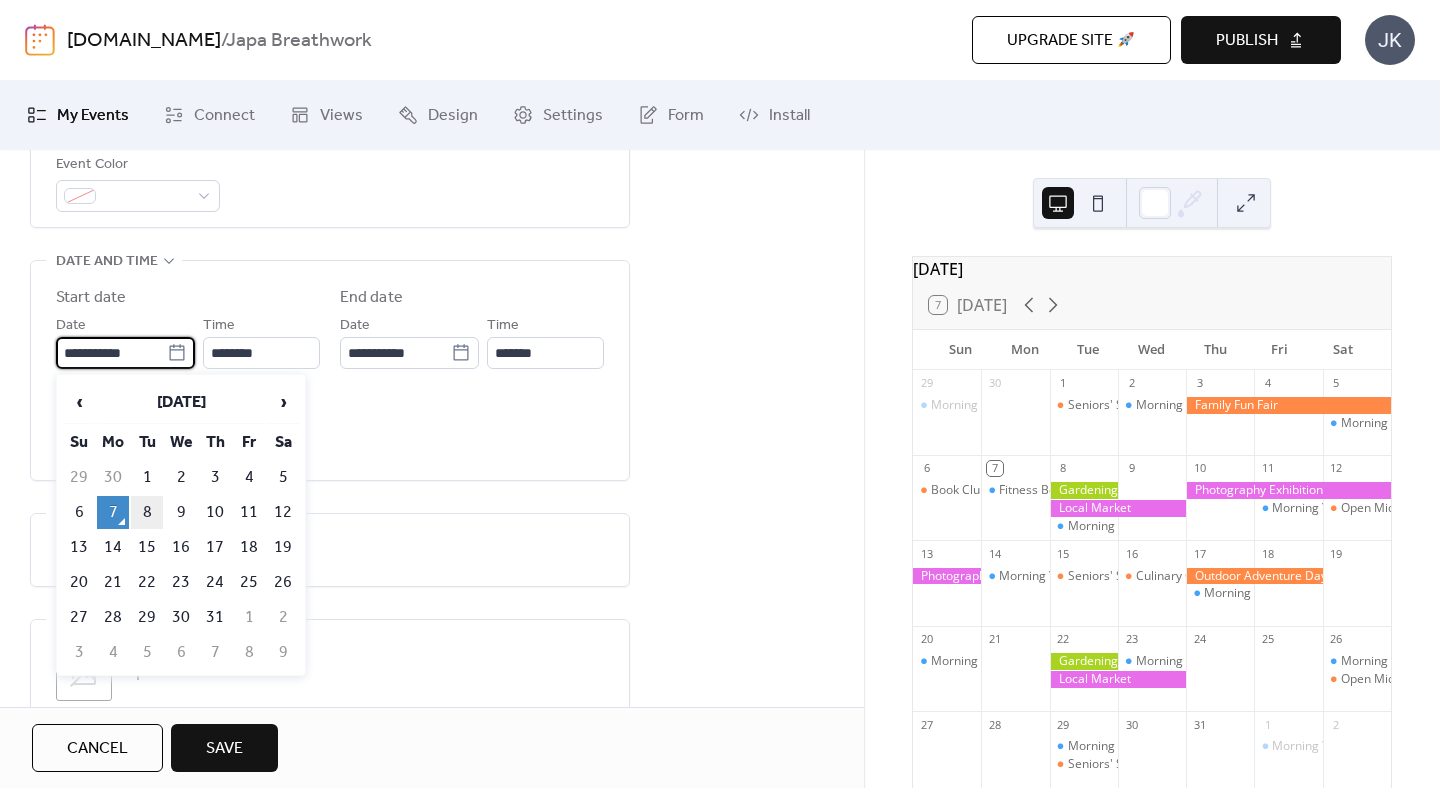 click on "8" at bounding box center [147, 512] 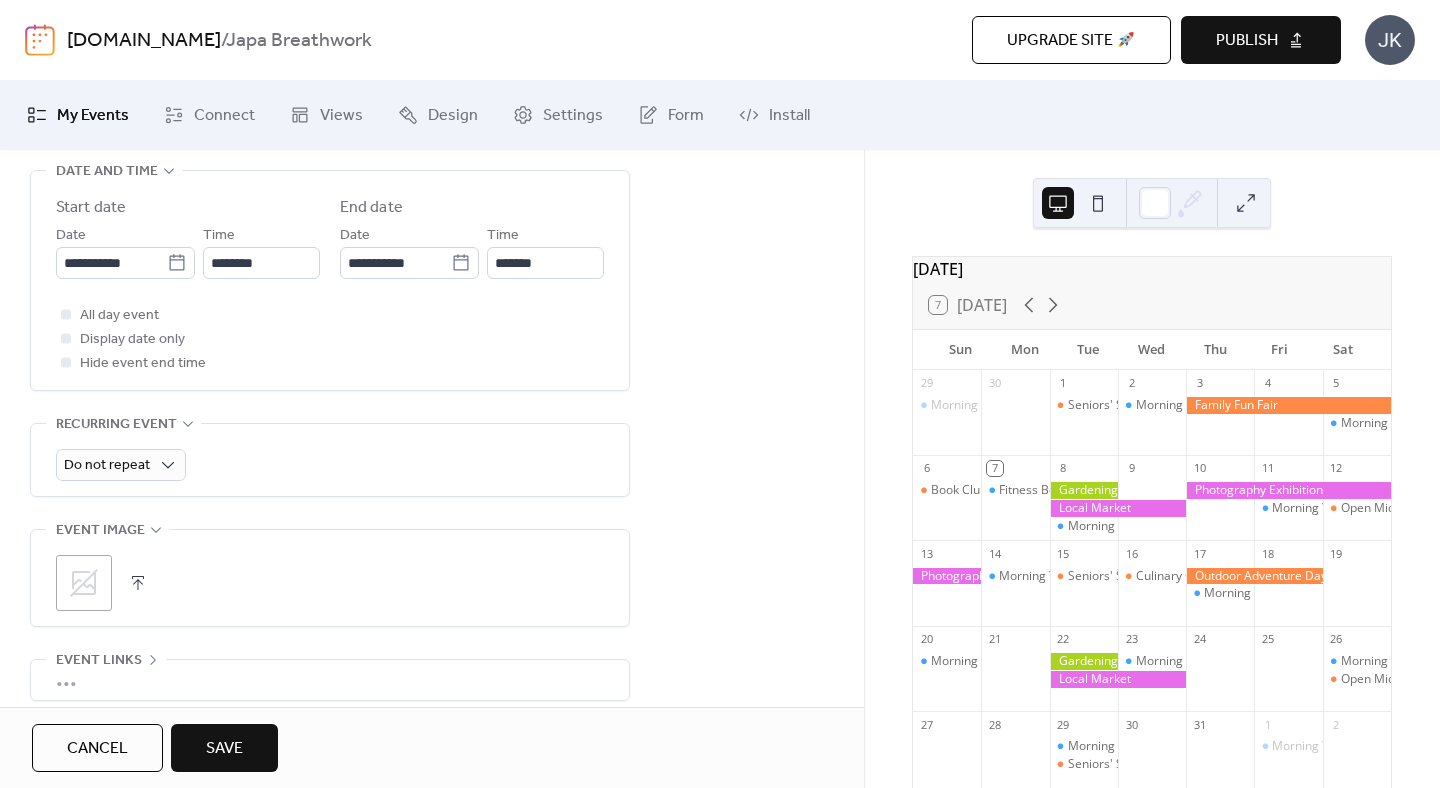 scroll, scrollTop: 679, scrollLeft: 0, axis: vertical 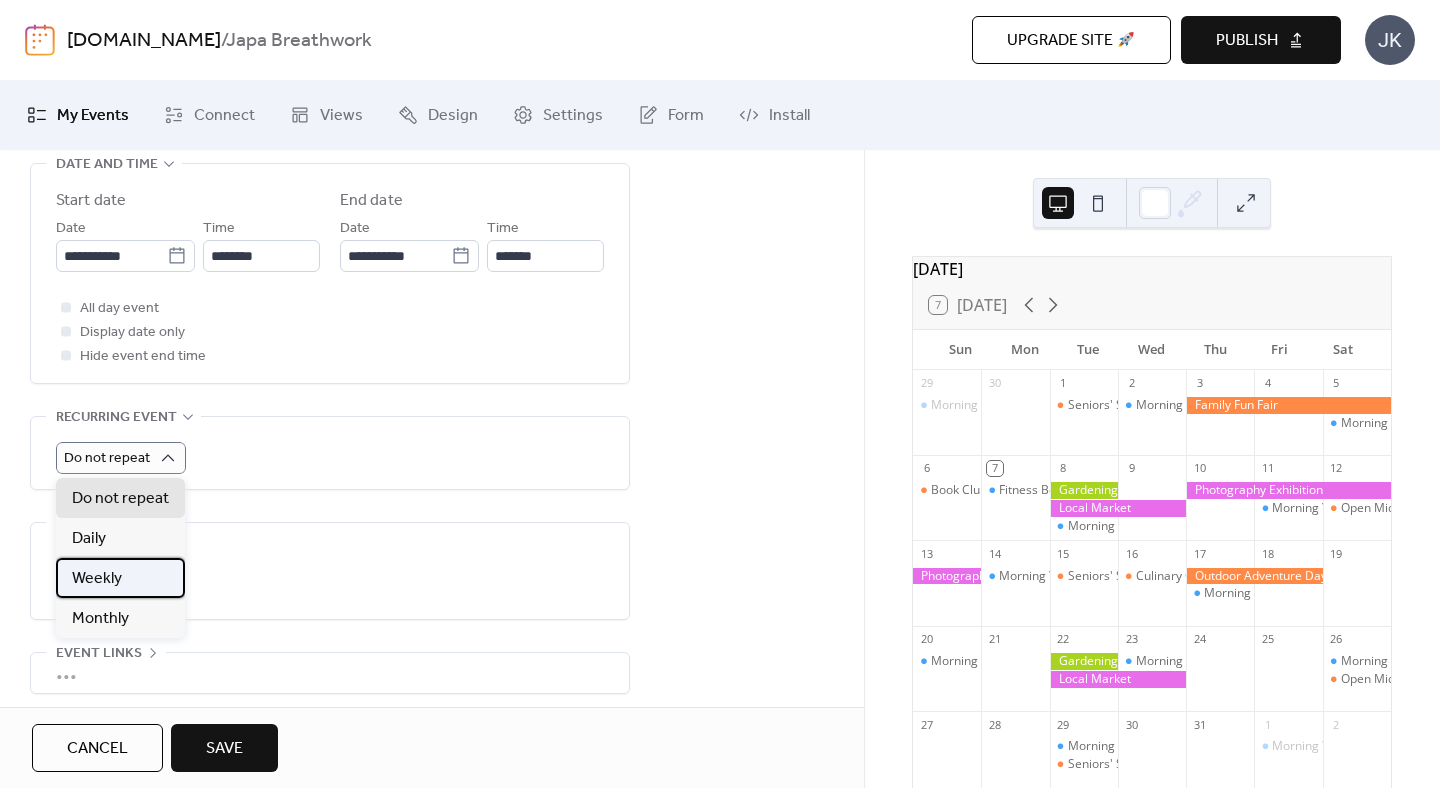 click on "Weekly" at bounding box center (120, 578) 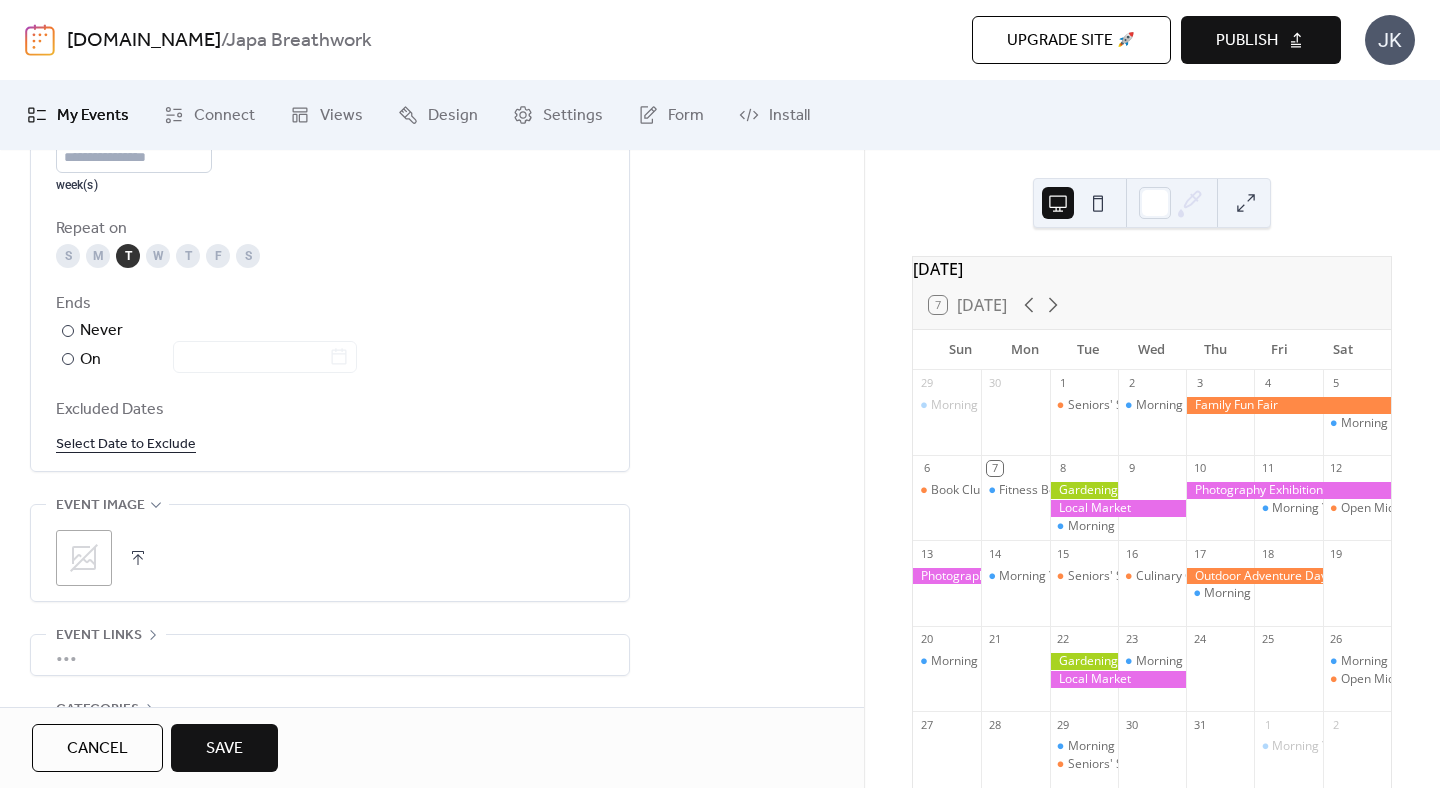 scroll, scrollTop: 1203, scrollLeft: 0, axis: vertical 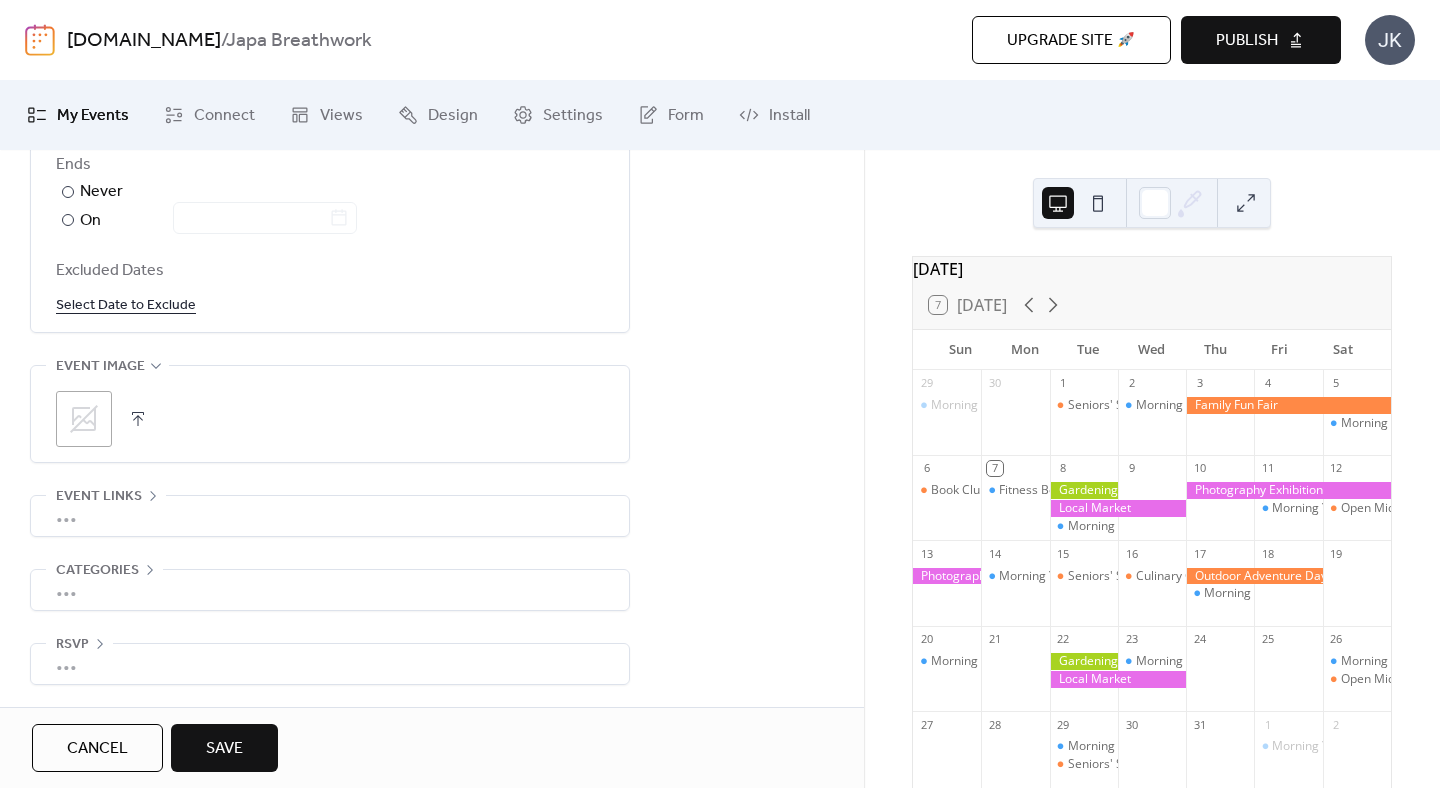 click on "•••" at bounding box center (330, 516) 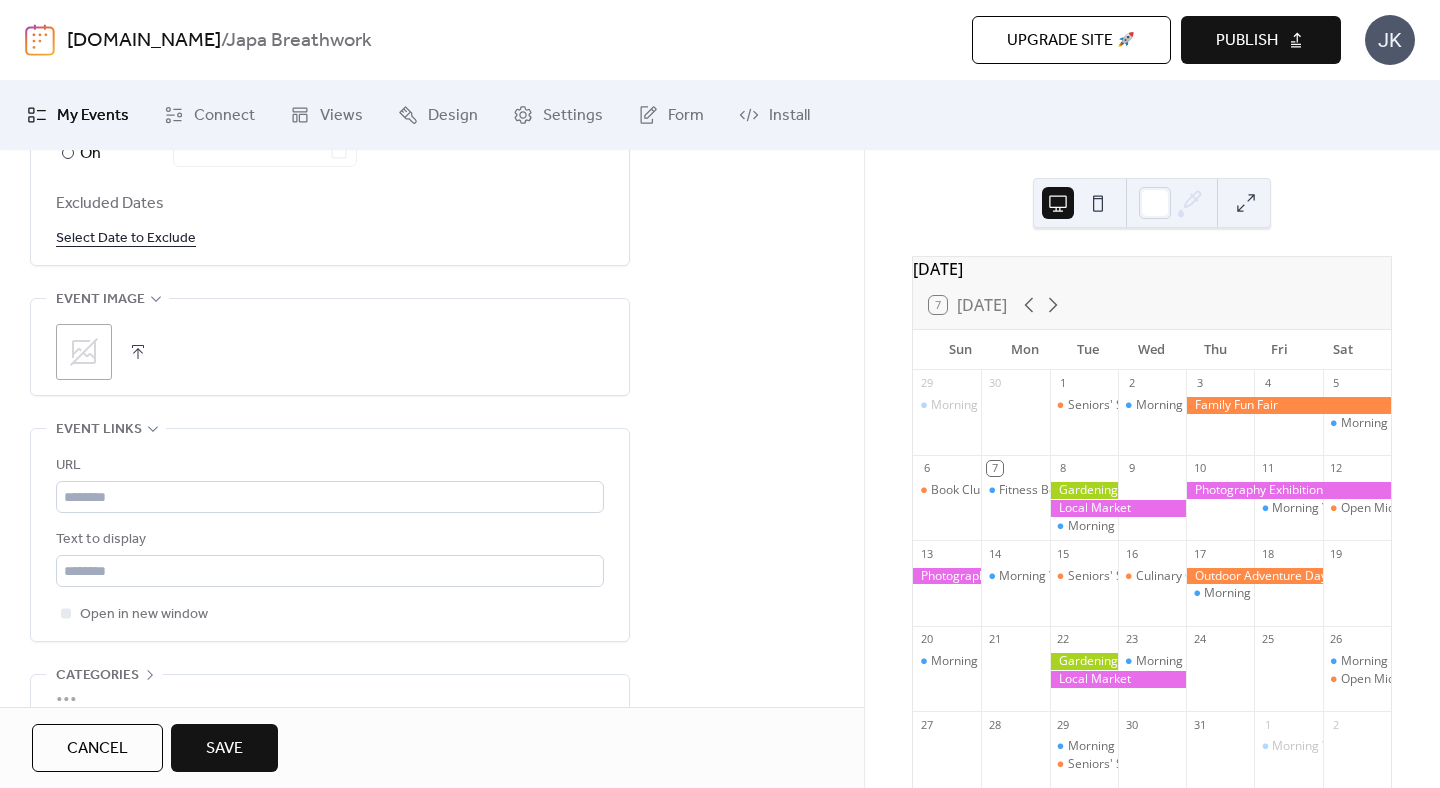 scroll, scrollTop: 1375, scrollLeft: 0, axis: vertical 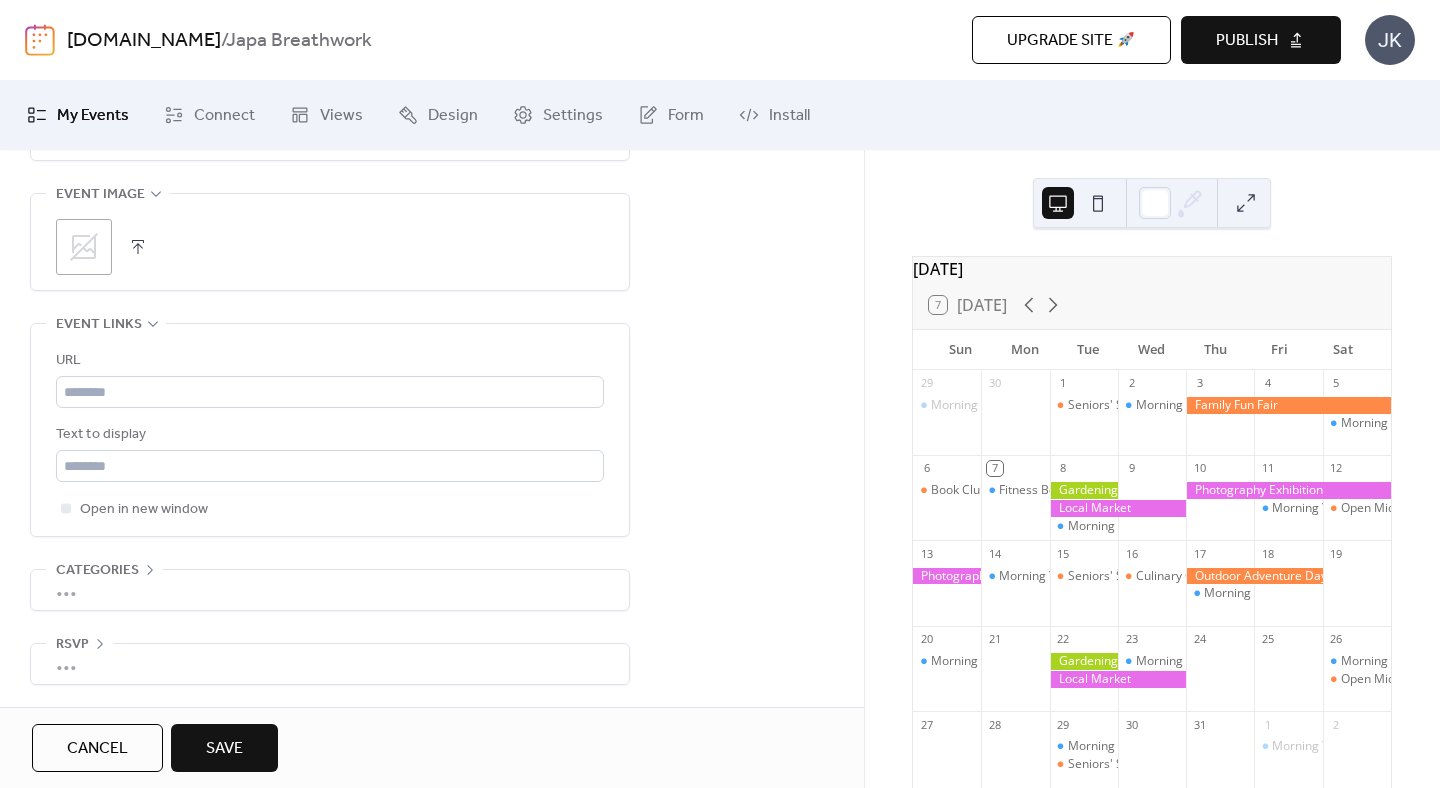 click on "•••" at bounding box center (330, 664) 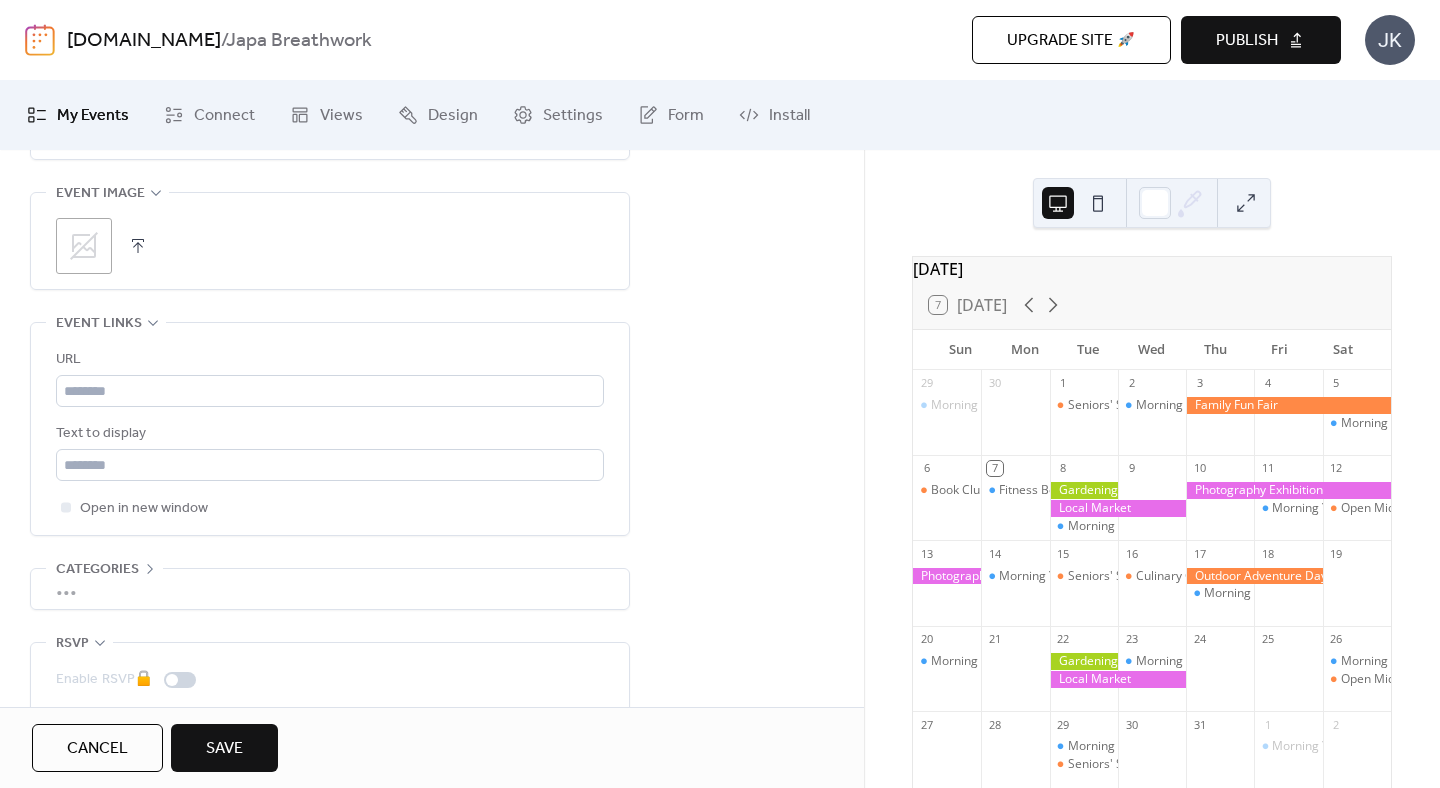 scroll, scrollTop: 1447, scrollLeft: 0, axis: vertical 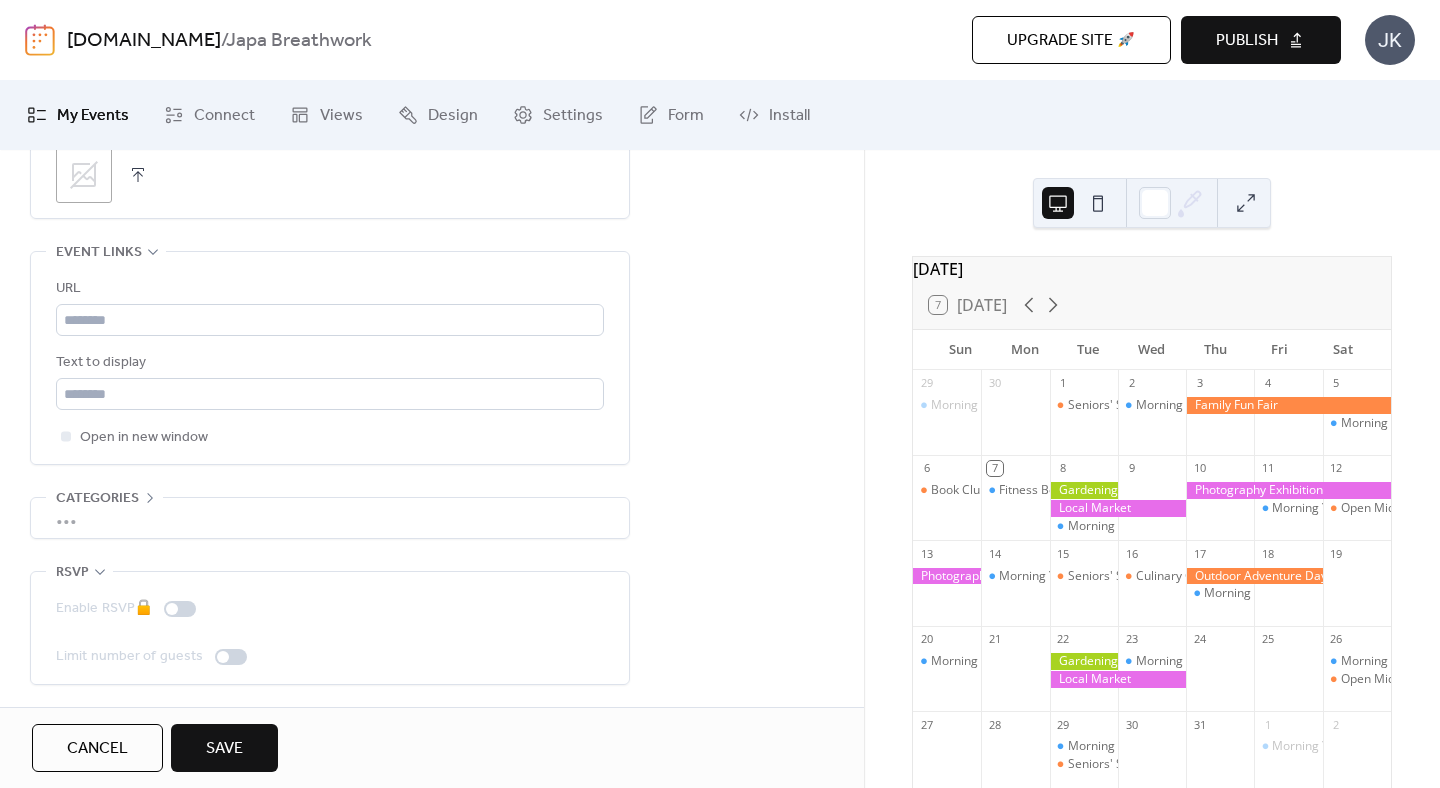 click on "•••" at bounding box center (330, 518) 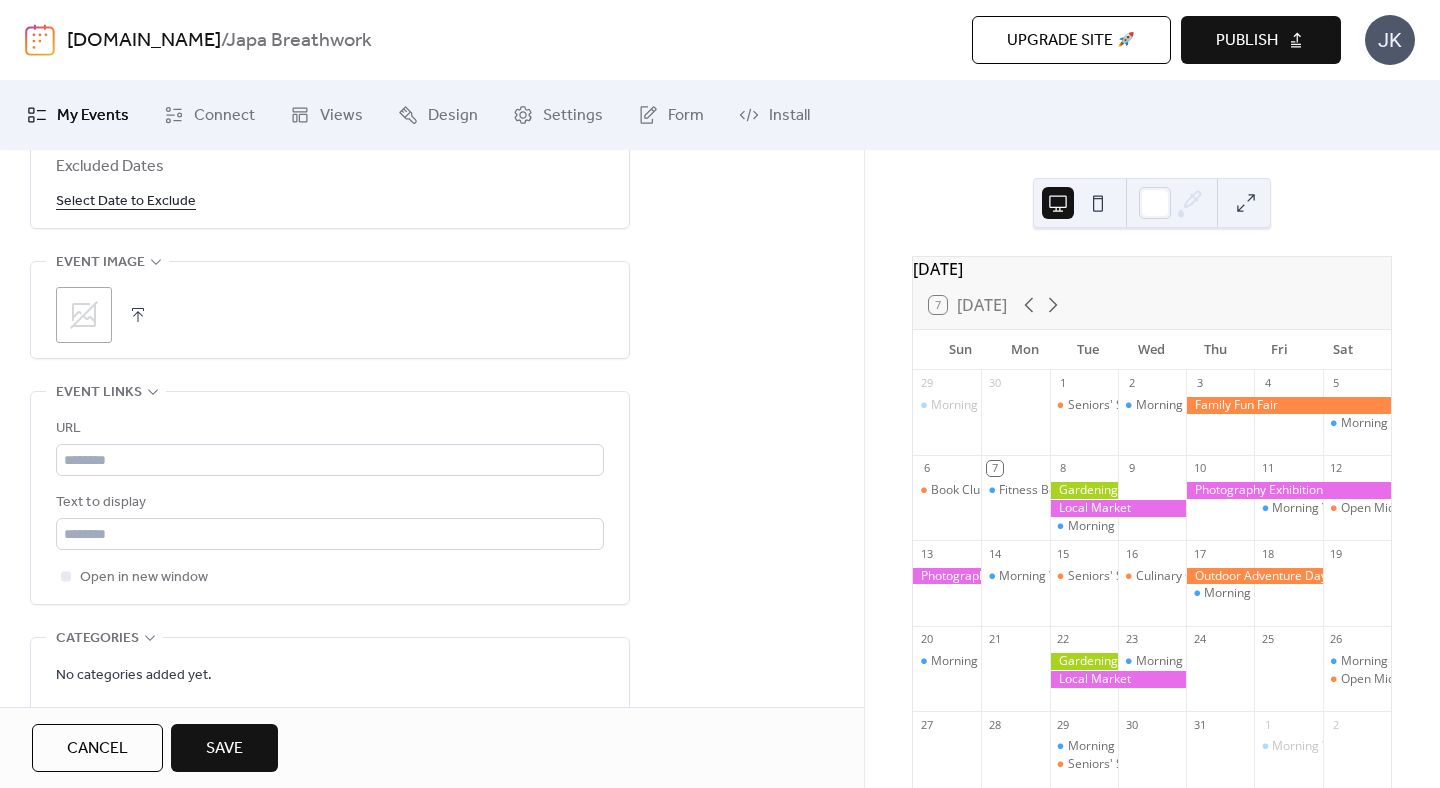 scroll, scrollTop: 1309, scrollLeft: 0, axis: vertical 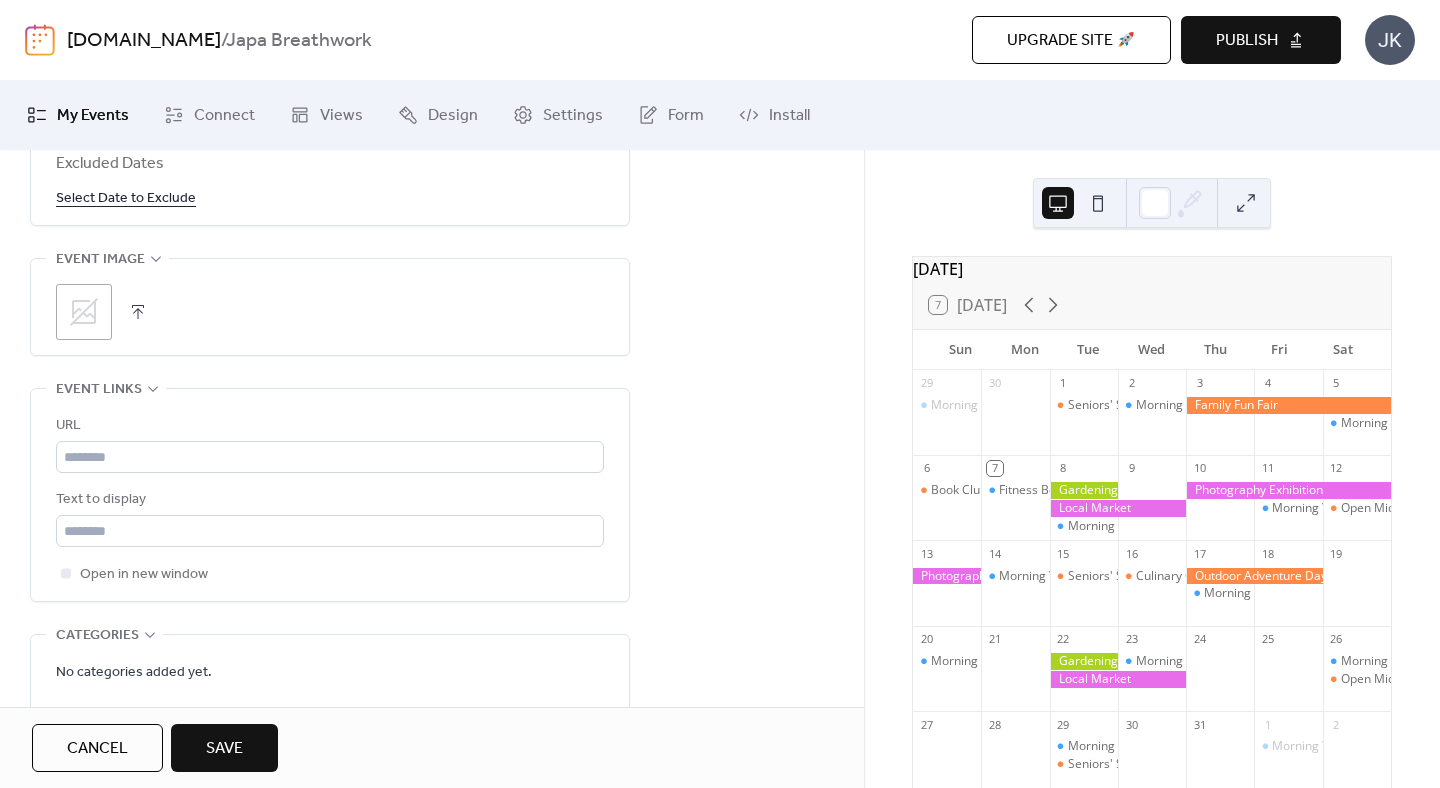 click on "Save" at bounding box center (224, 749) 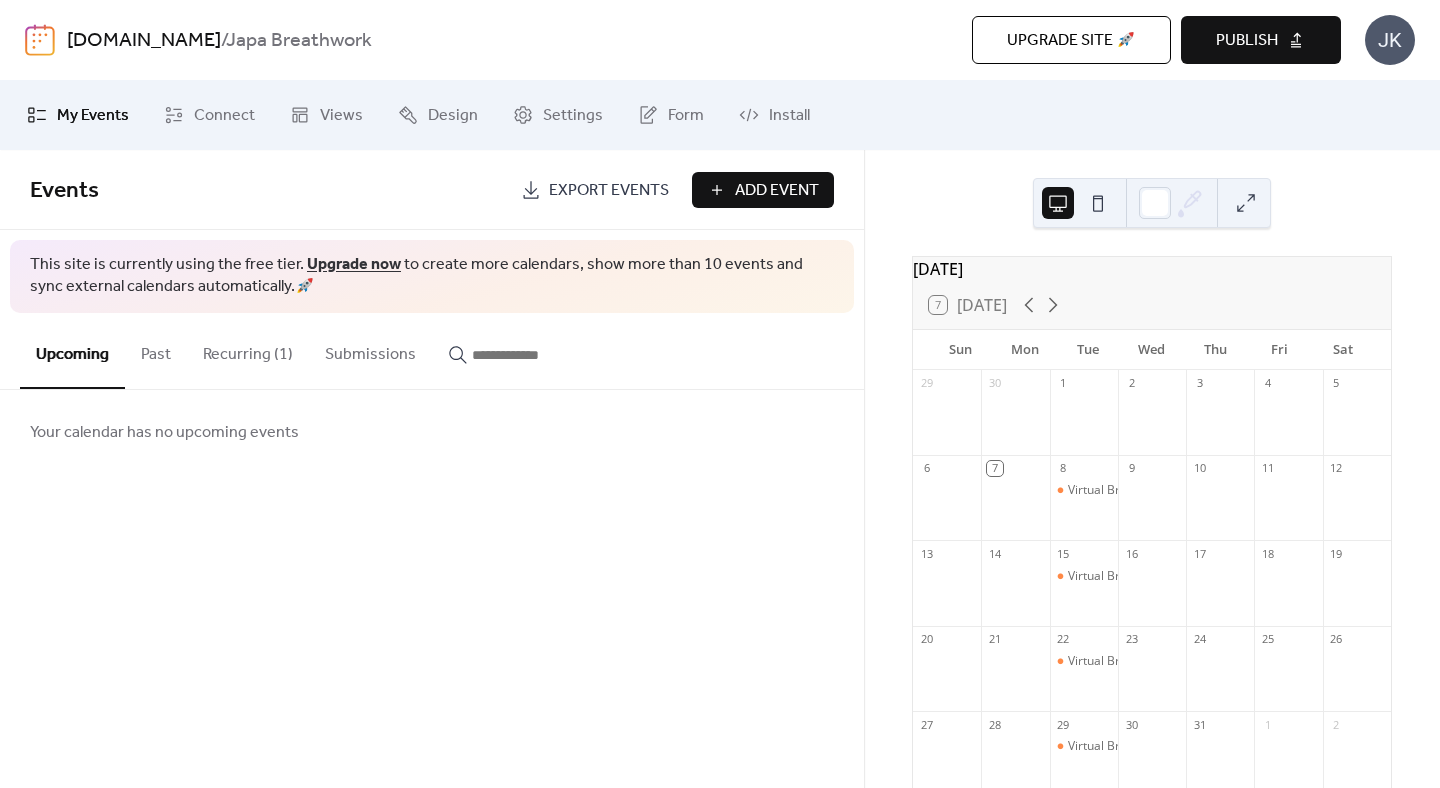click on "Recurring  (1)" at bounding box center [248, 350] 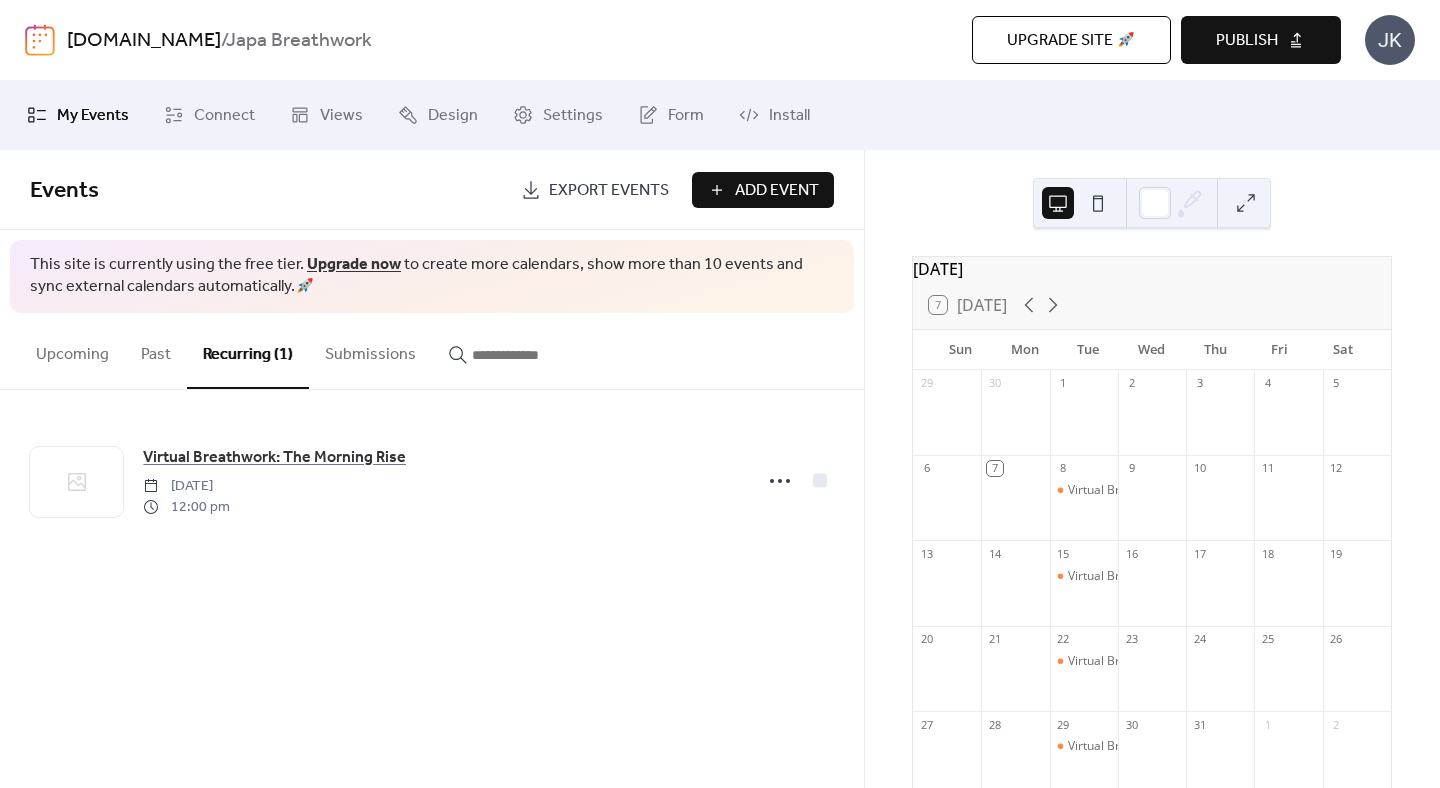 click at bounding box center [1098, 203] 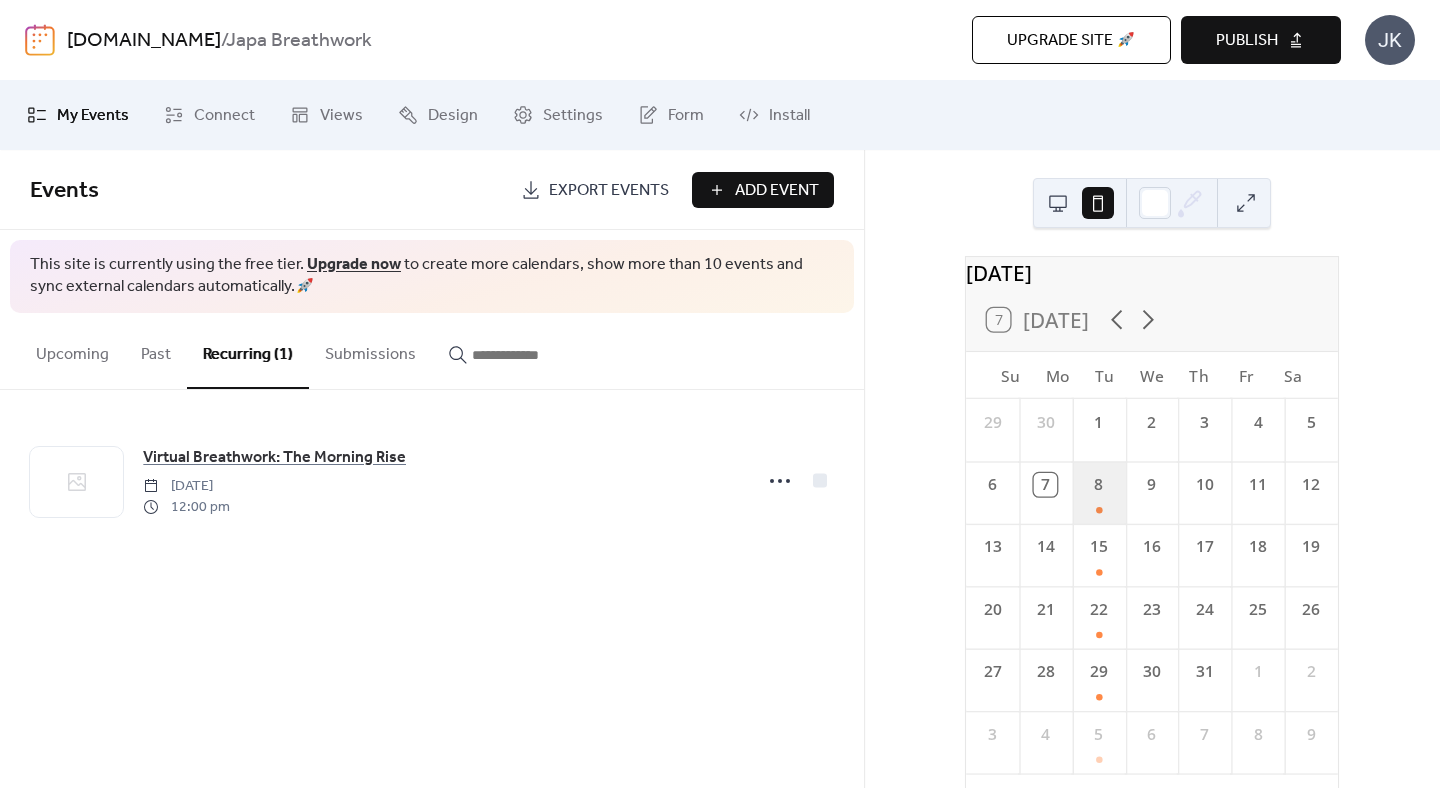 click on "8" at bounding box center (1098, 492) 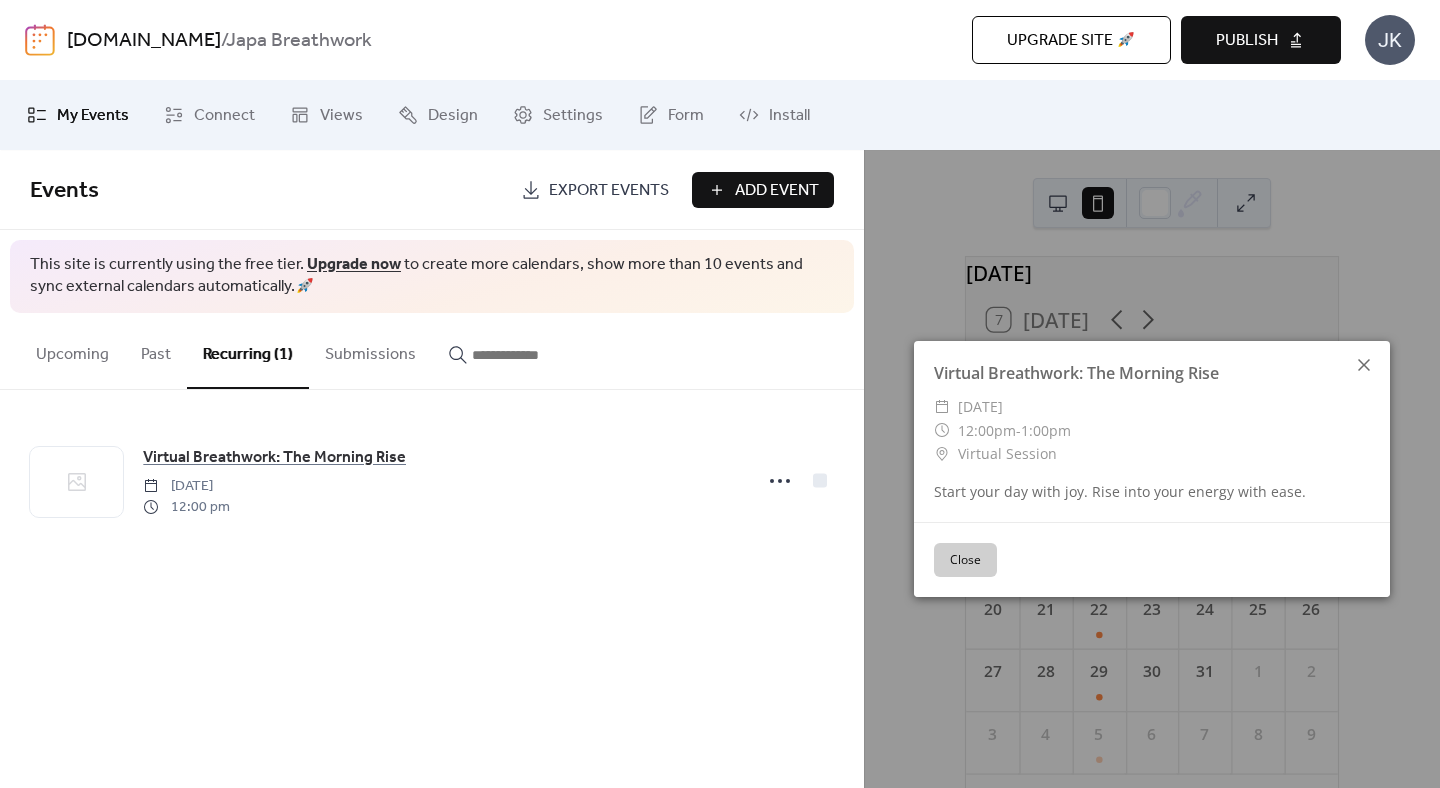 click 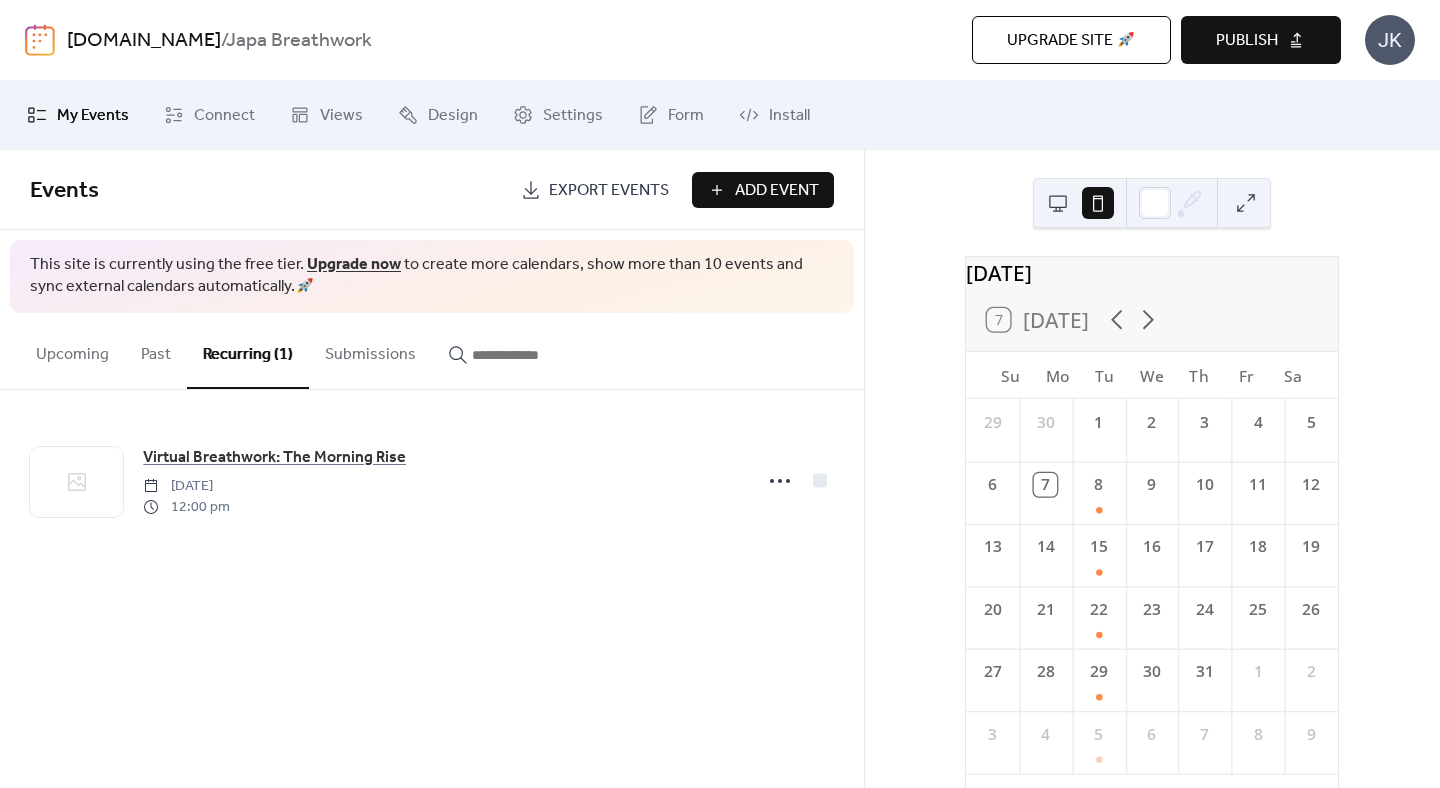 click on "Add Event" at bounding box center (777, 191) 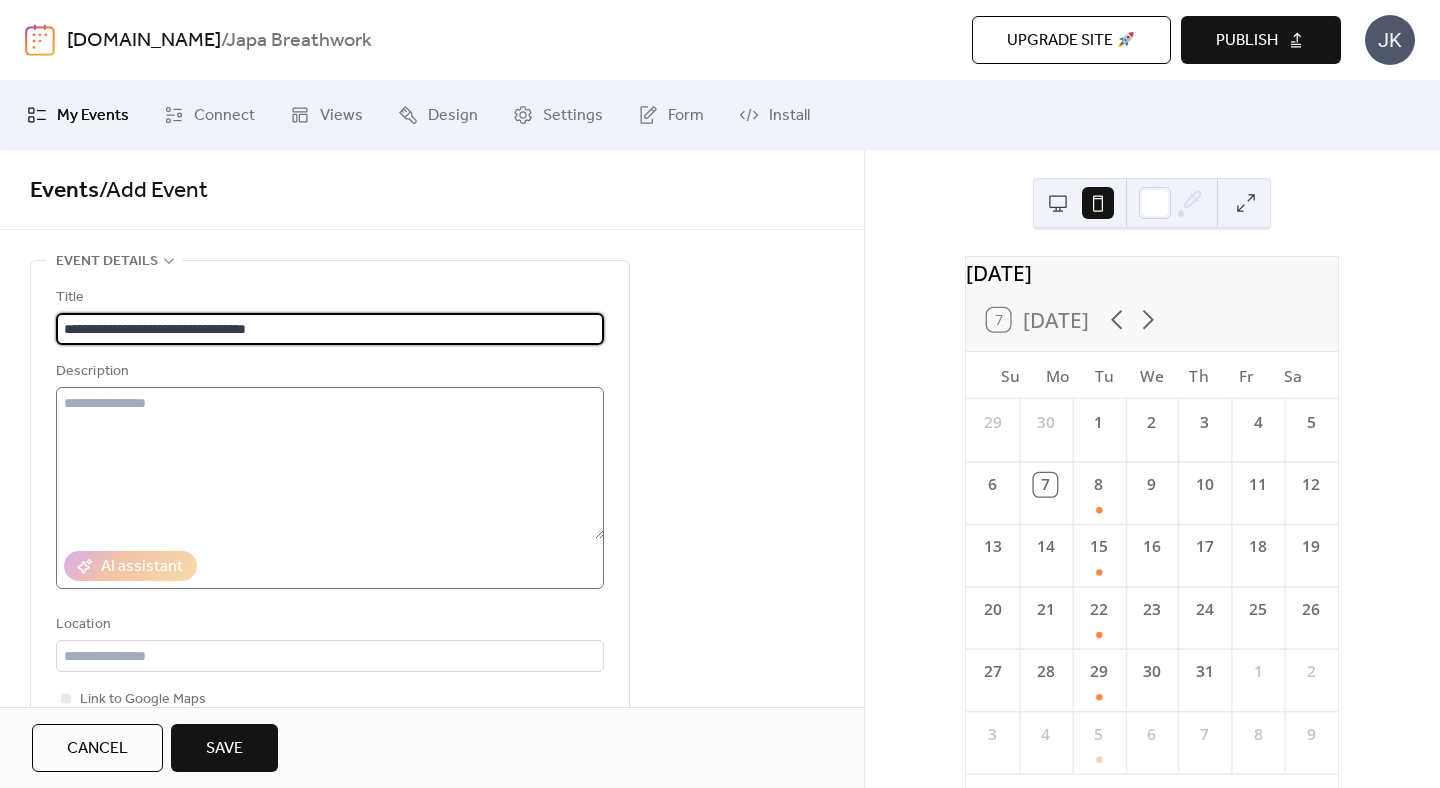 type on "**********" 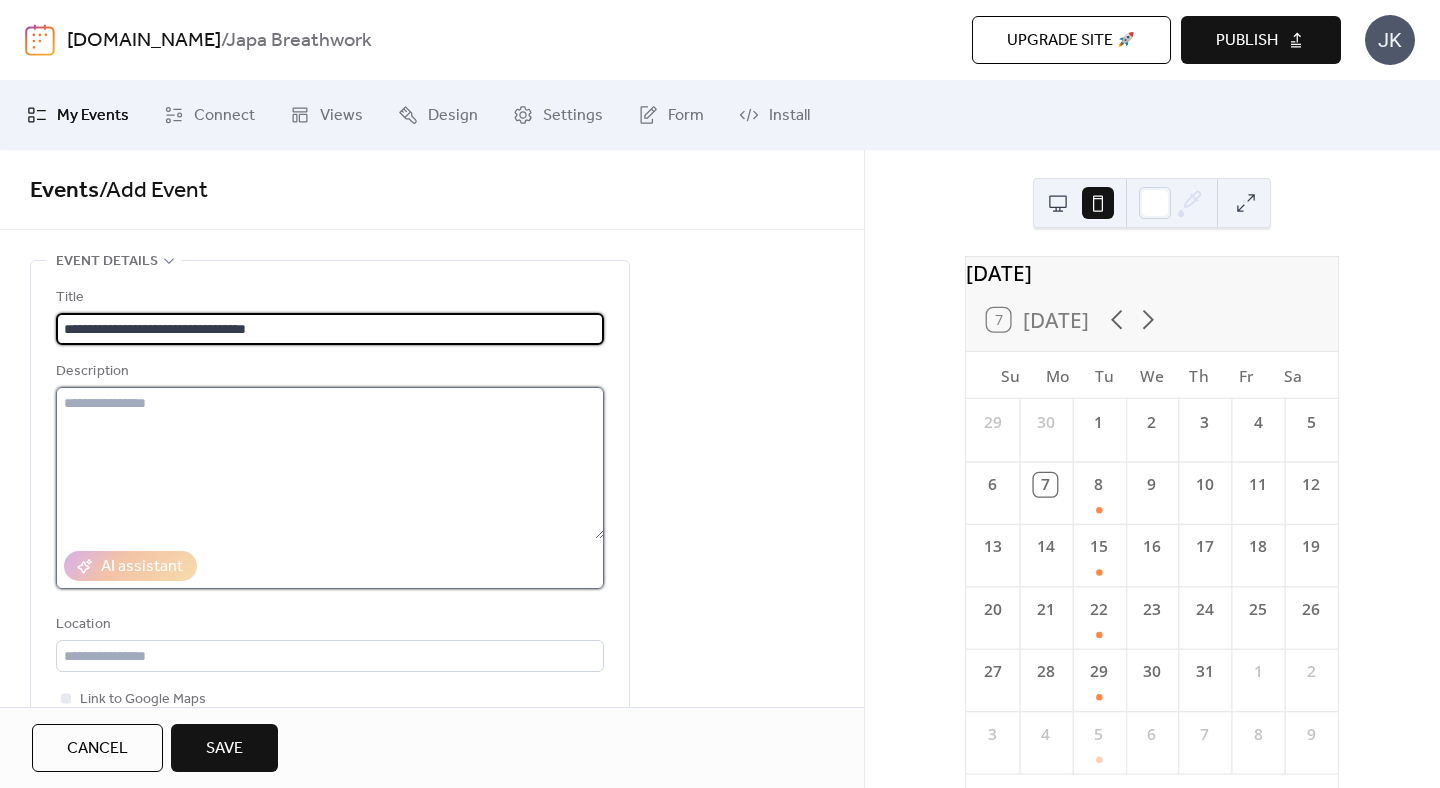 click at bounding box center [330, 463] 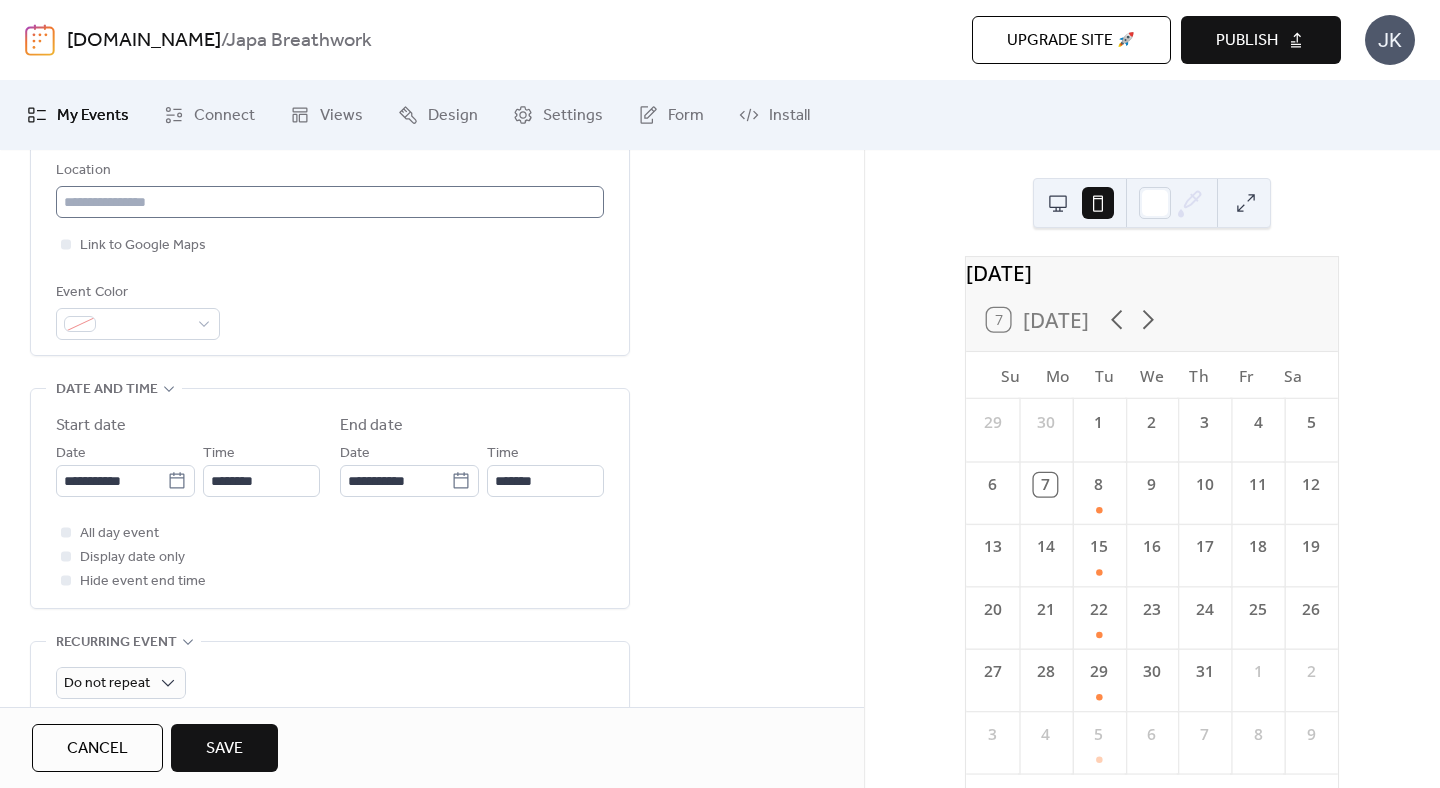 scroll, scrollTop: 456, scrollLeft: 0, axis: vertical 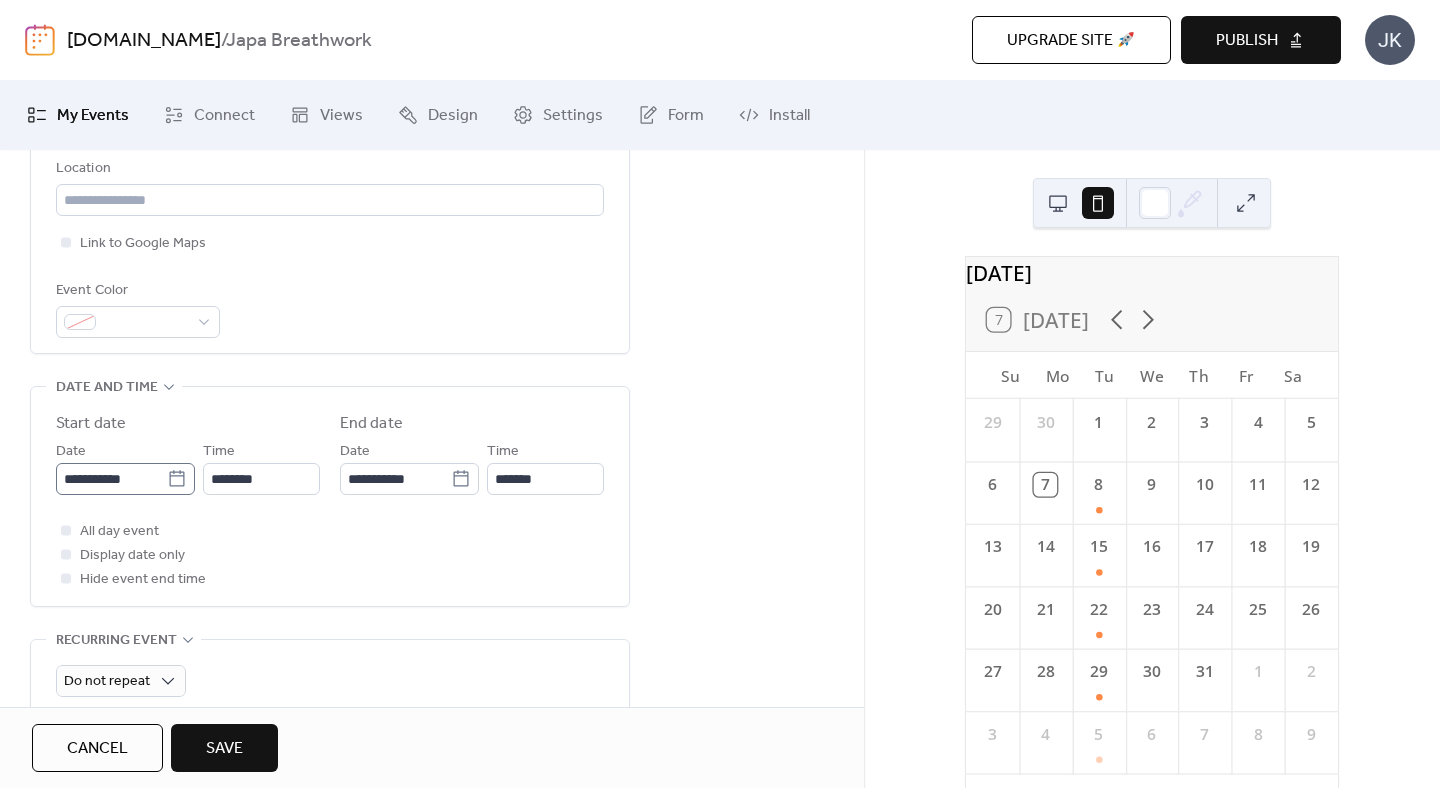 type on "**********" 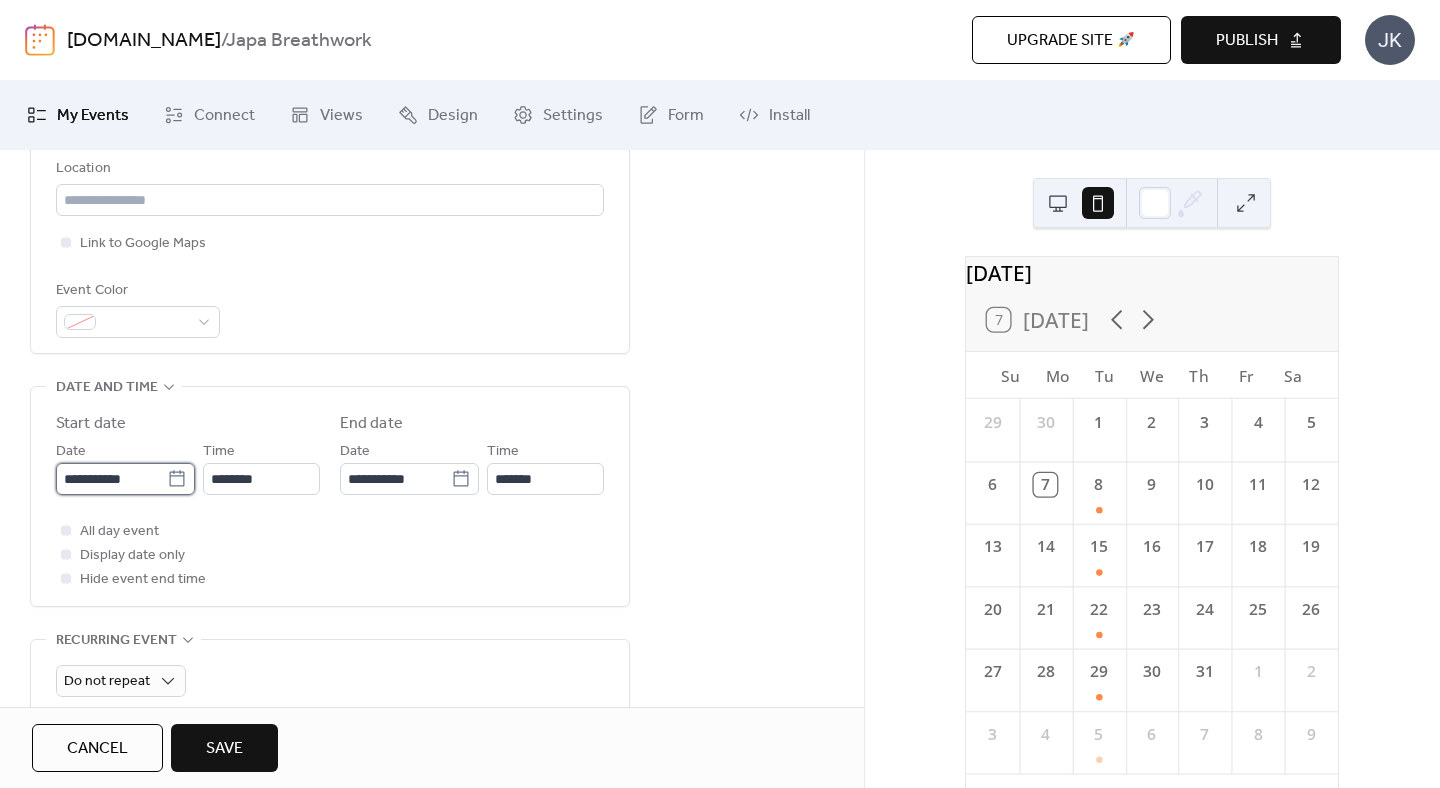 click on "**********" at bounding box center (111, 479) 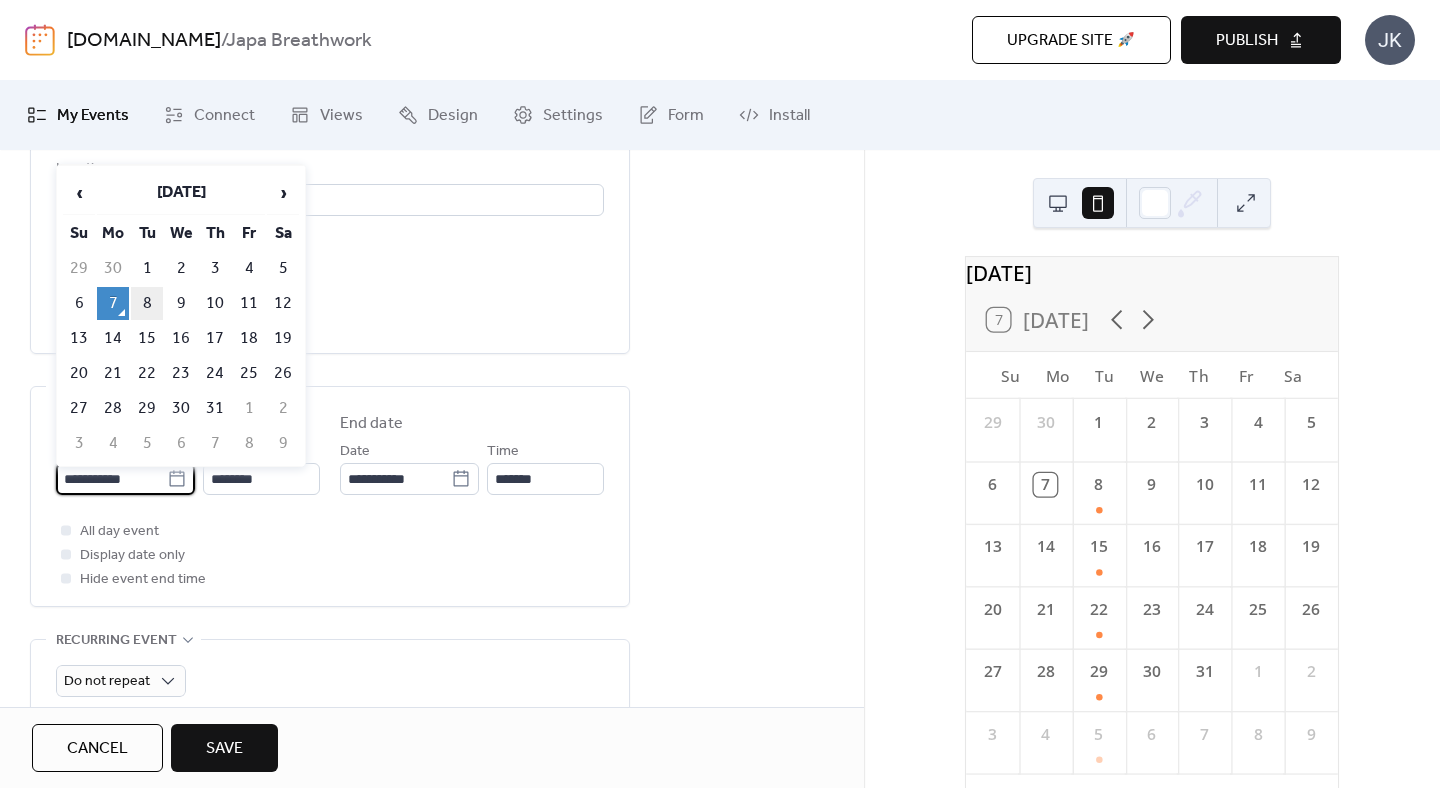 click on "8" at bounding box center (147, 303) 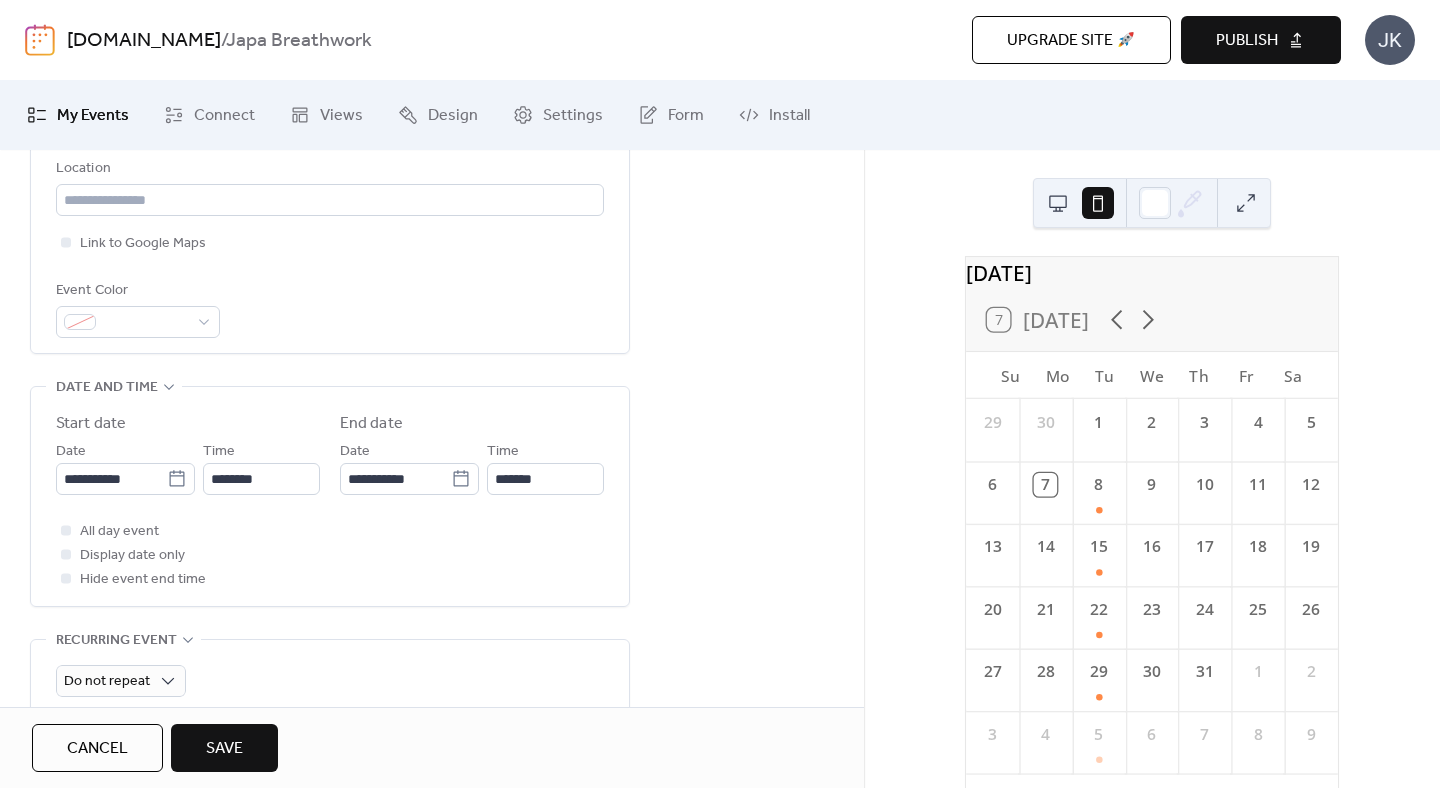 type on "**********" 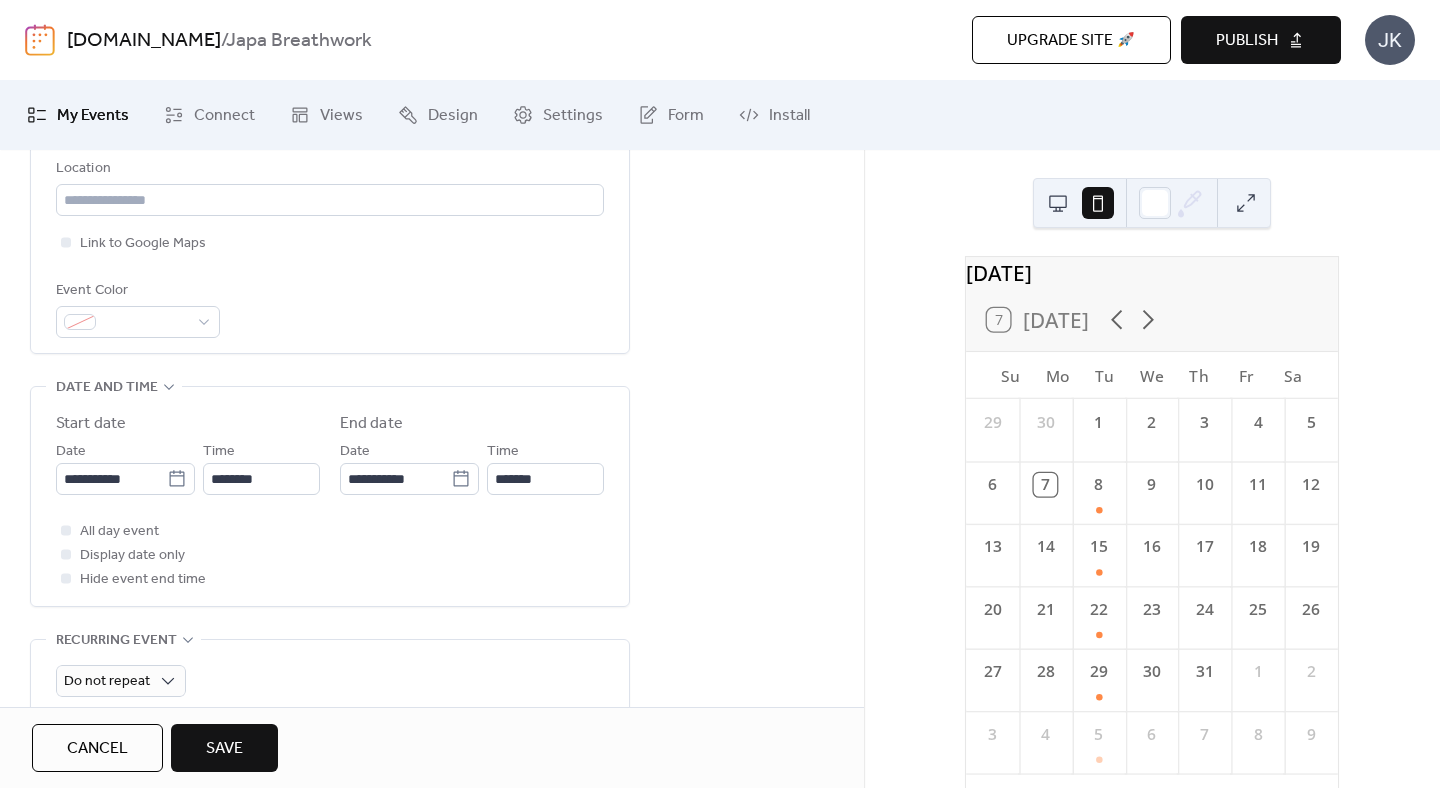 type on "**********" 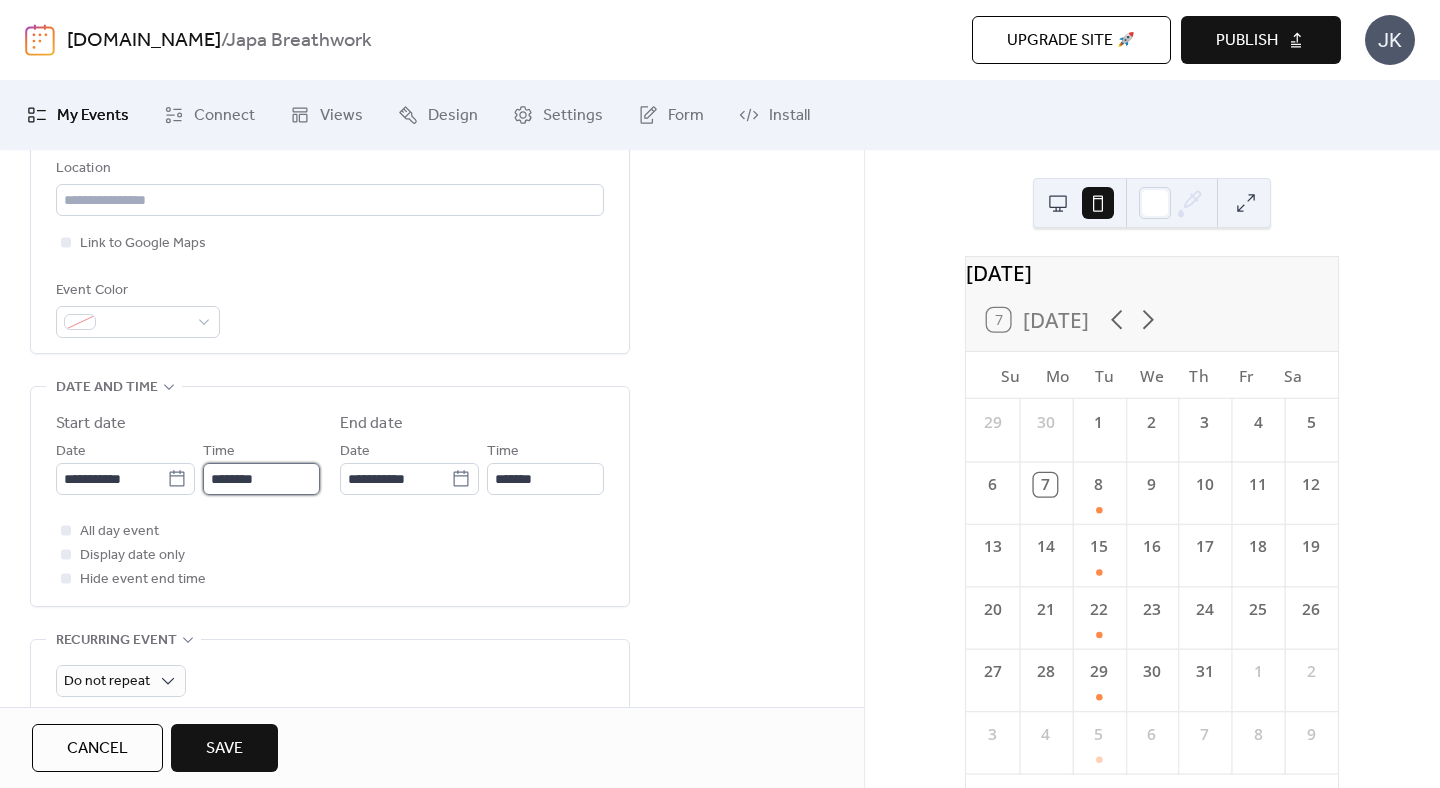 click on "********" at bounding box center [261, 479] 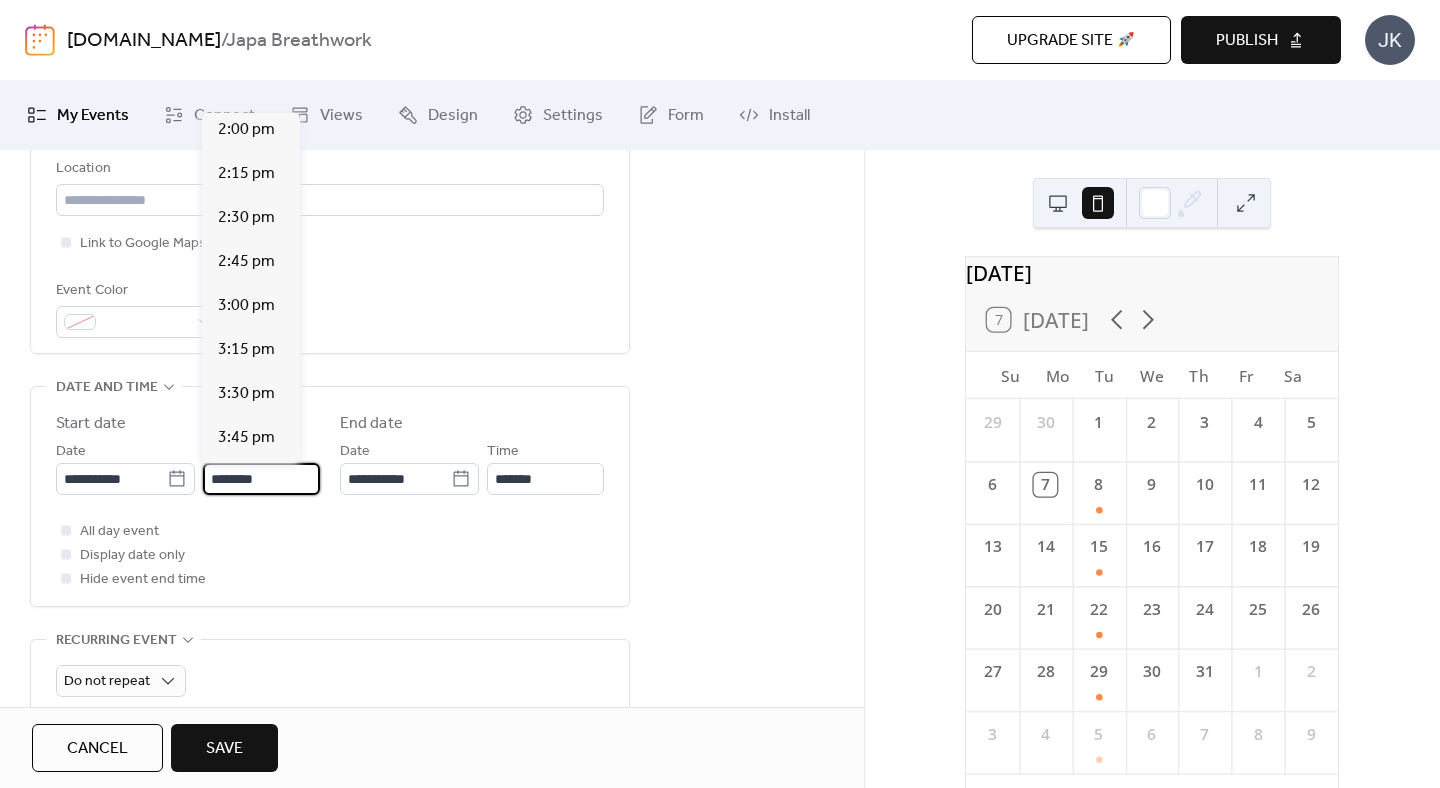 scroll, scrollTop: 2498, scrollLeft: 0, axis: vertical 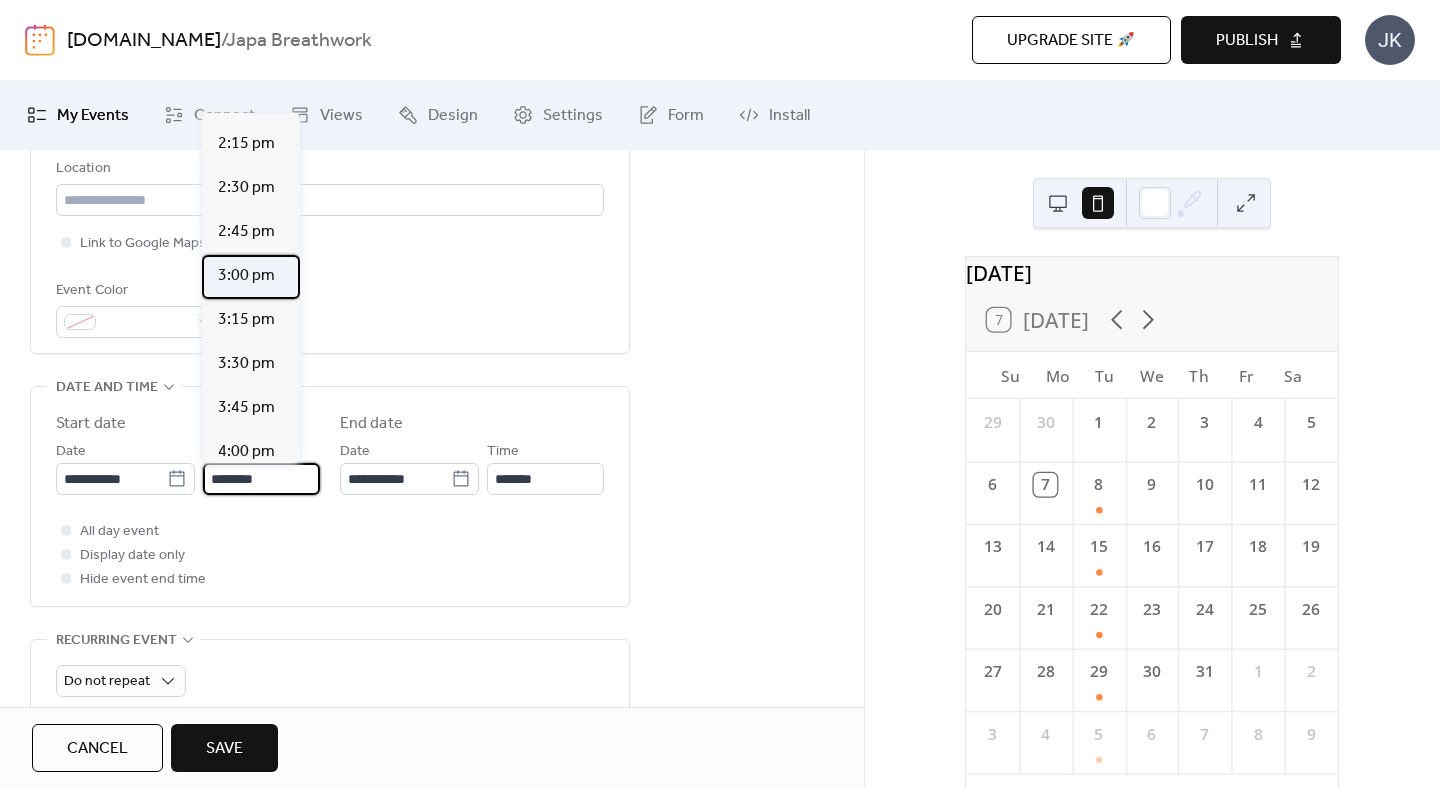 click on "3:00 pm" at bounding box center [246, 276] 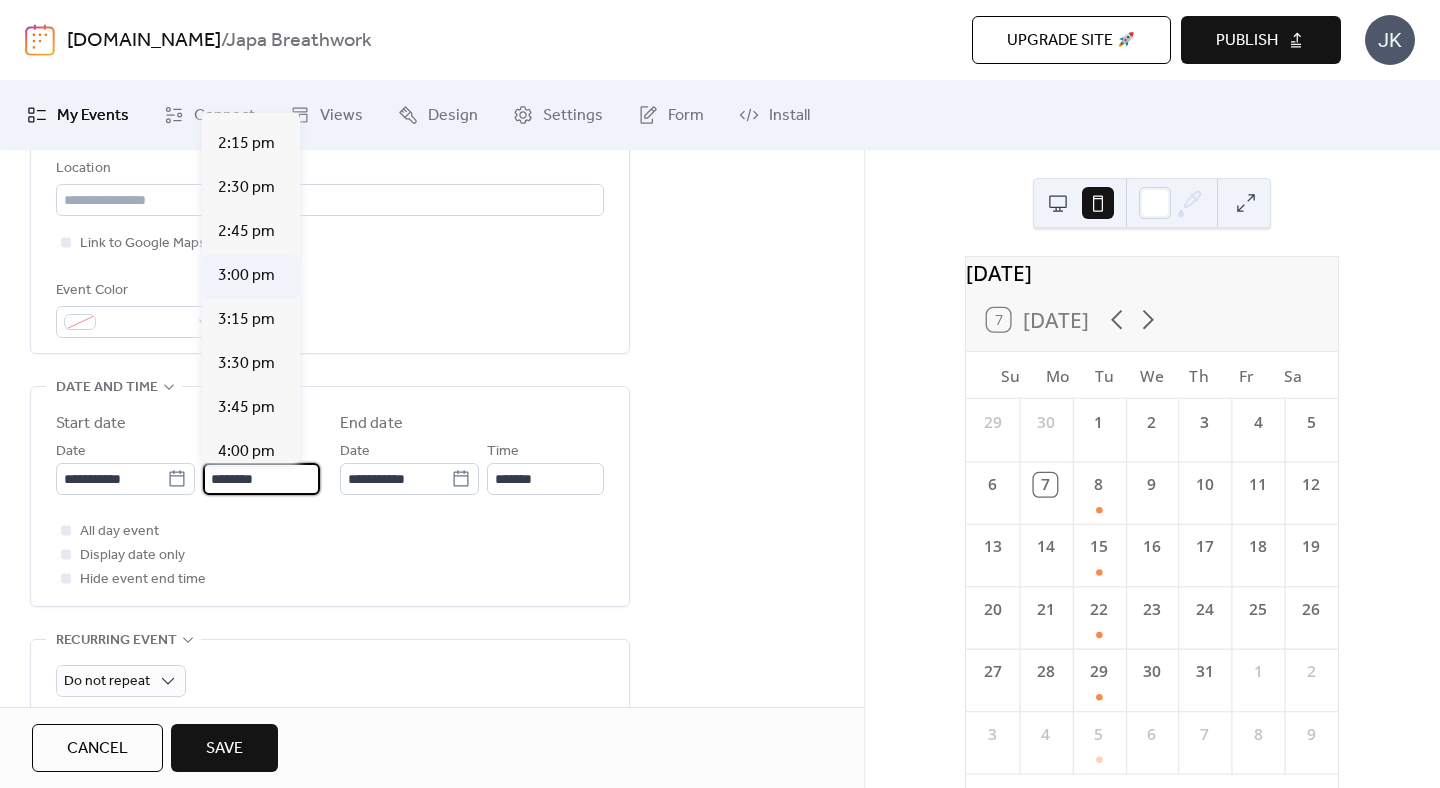 type on "*******" 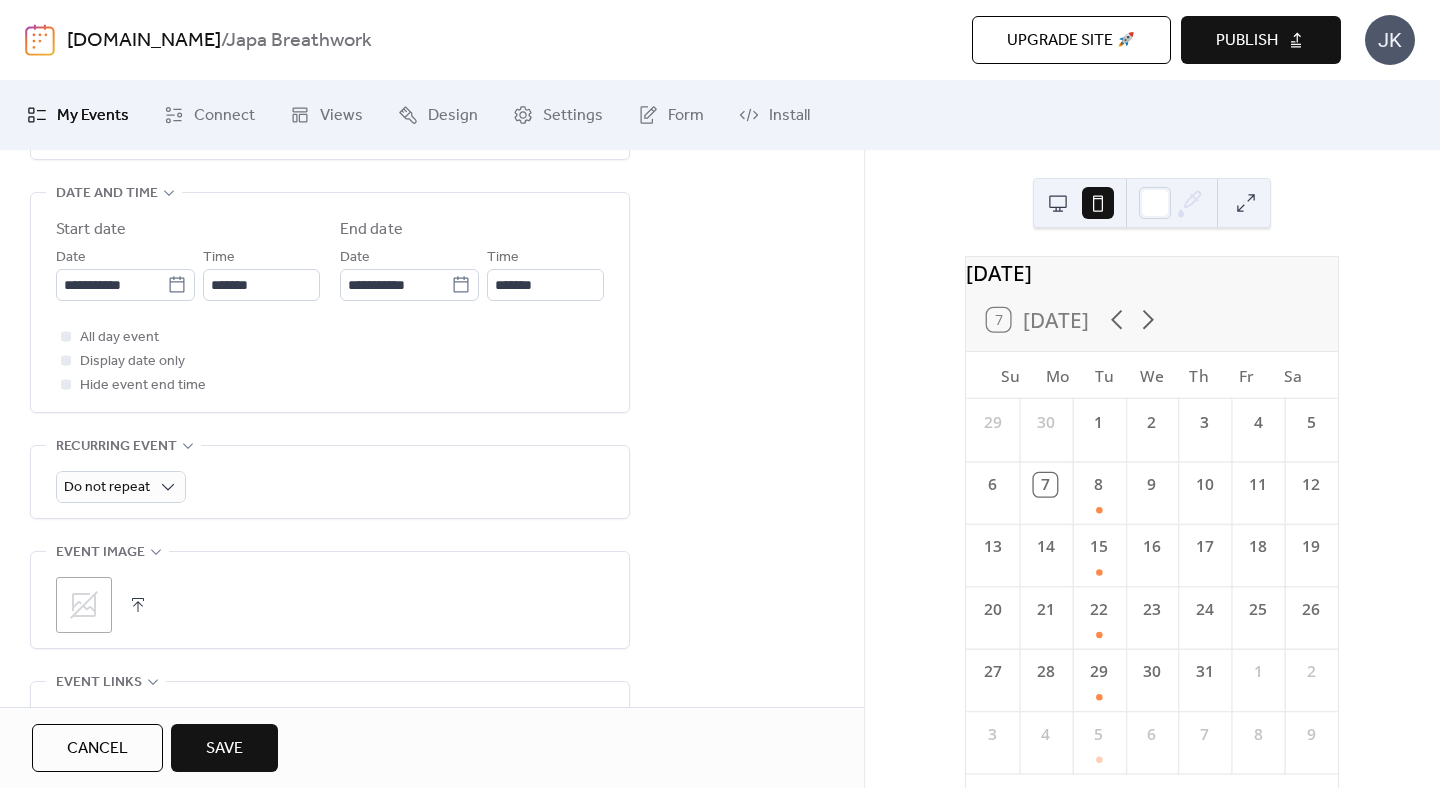 scroll, scrollTop: 689, scrollLeft: 0, axis: vertical 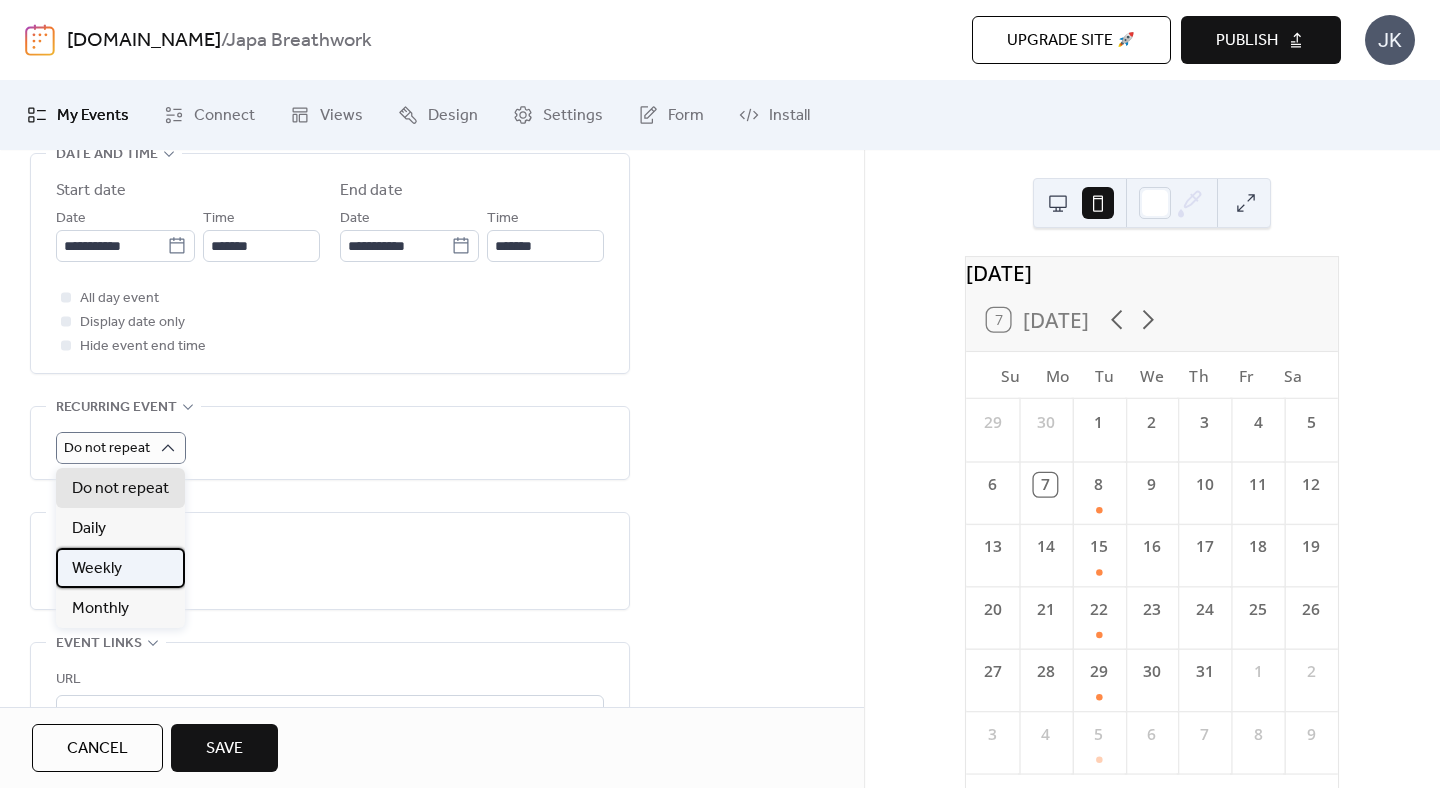 click on "Weekly" at bounding box center (120, 568) 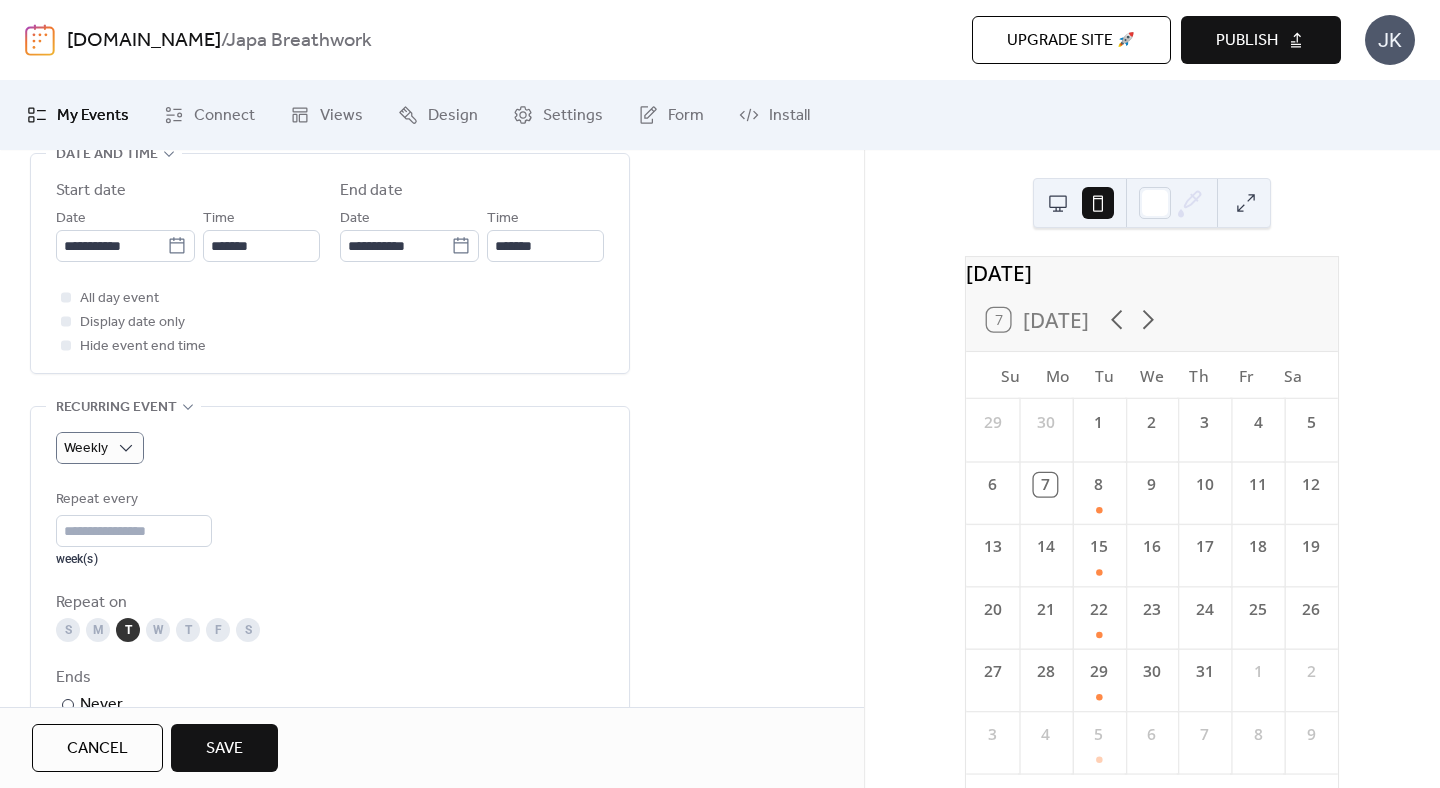 click on "Save" at bounding box center [224, 749] 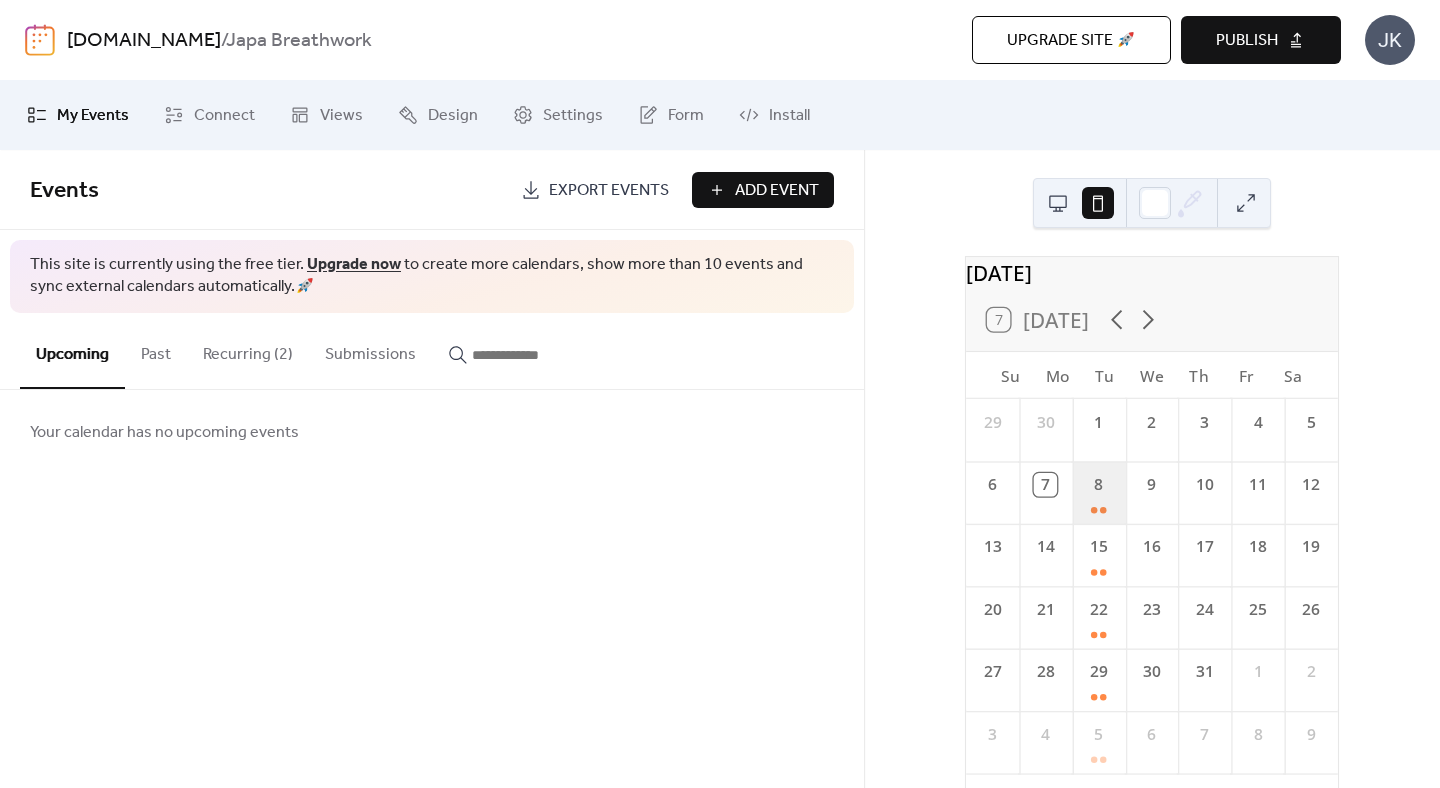click on "8" at bounding box center (1098, 492) 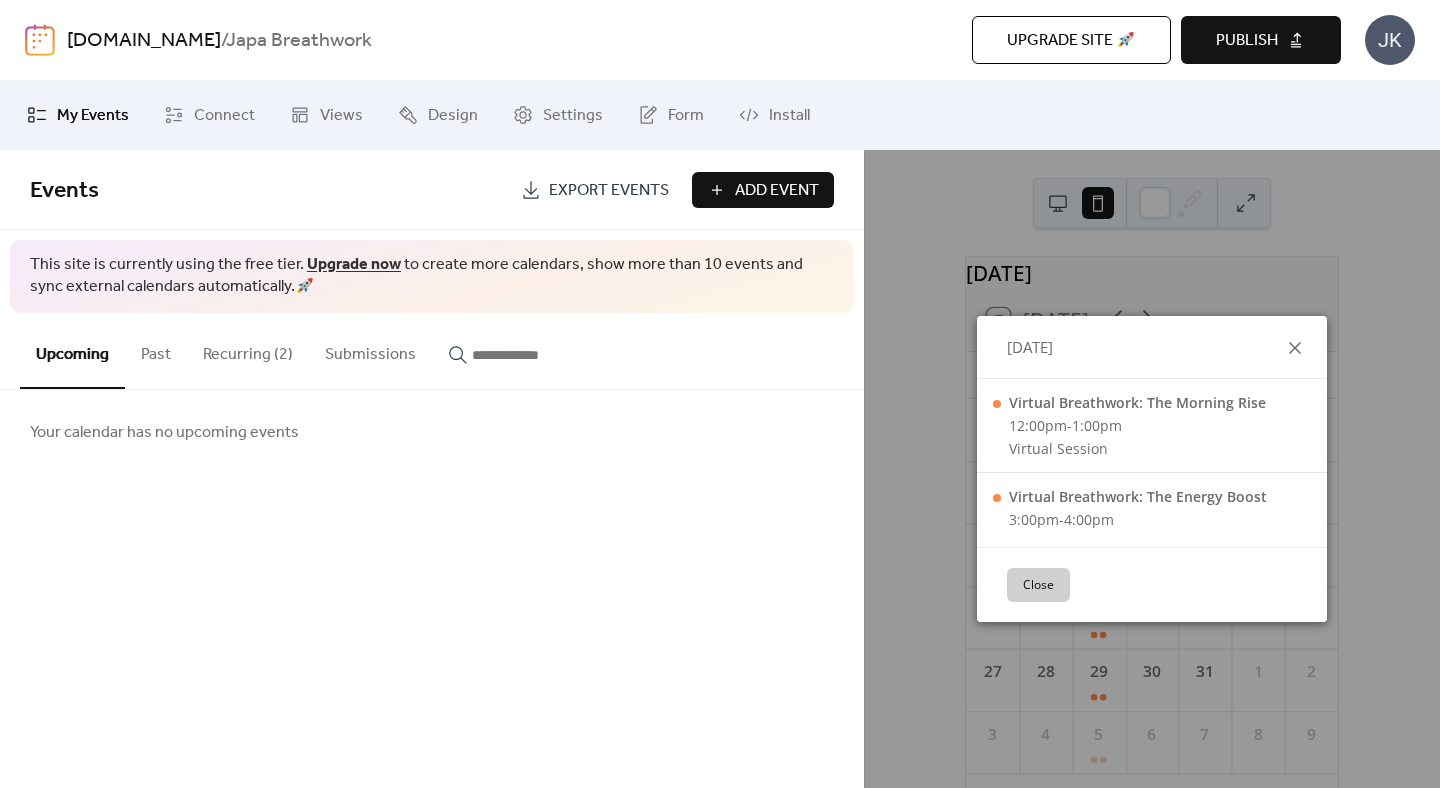 click 